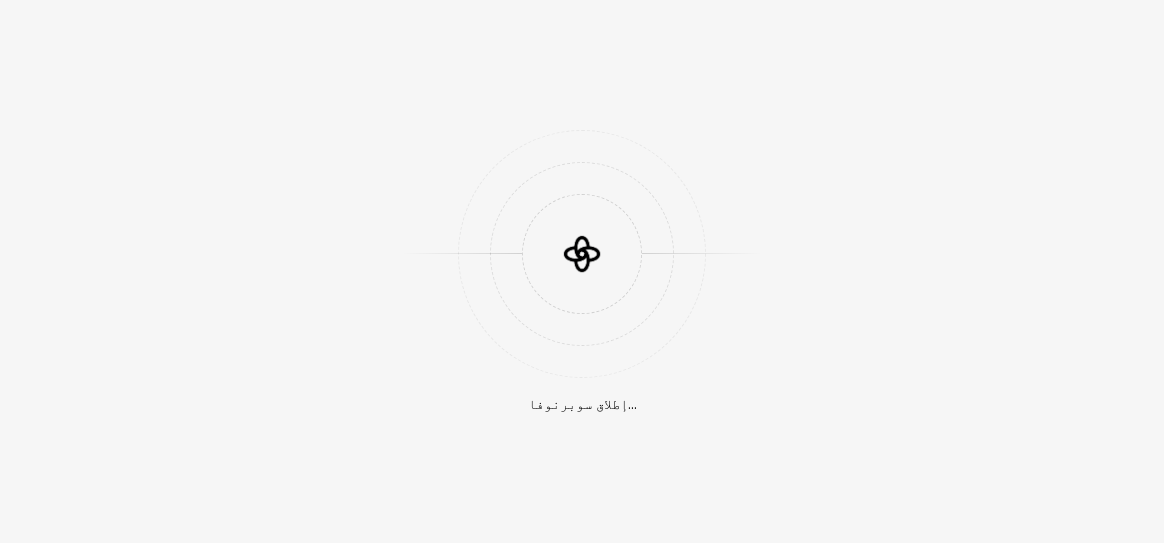 scroll, scrollTop: 0, scrollLeft: 0, axis: both 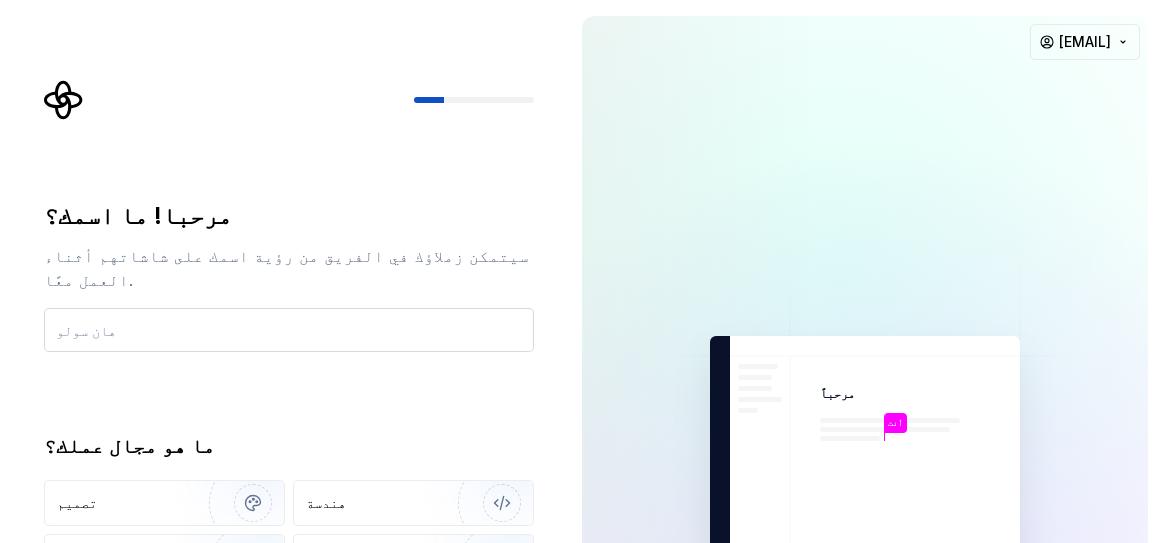 click at bounding box center (289, 330) 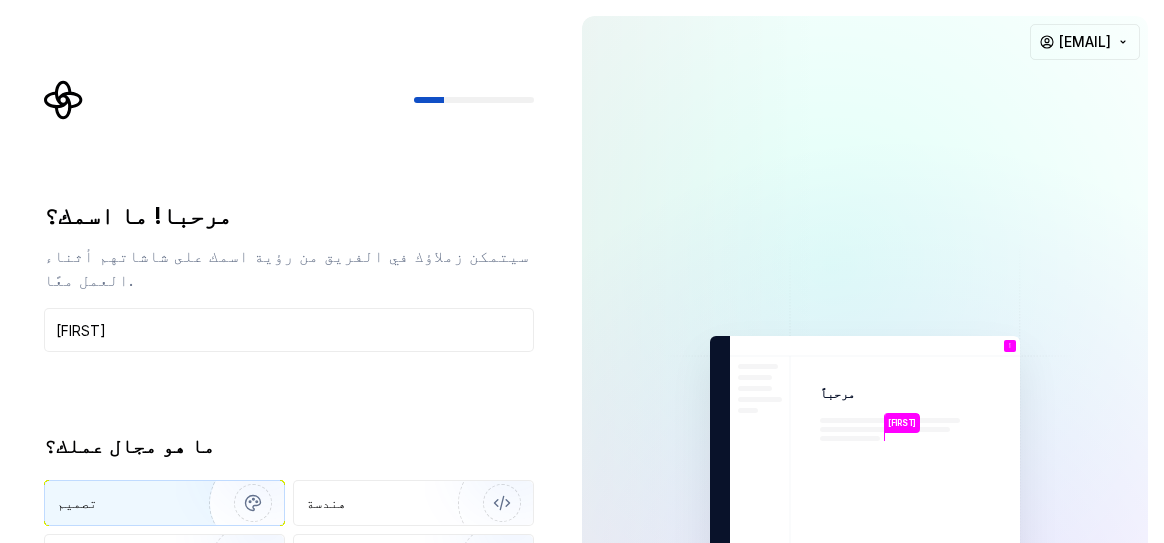 type on "ahmed" 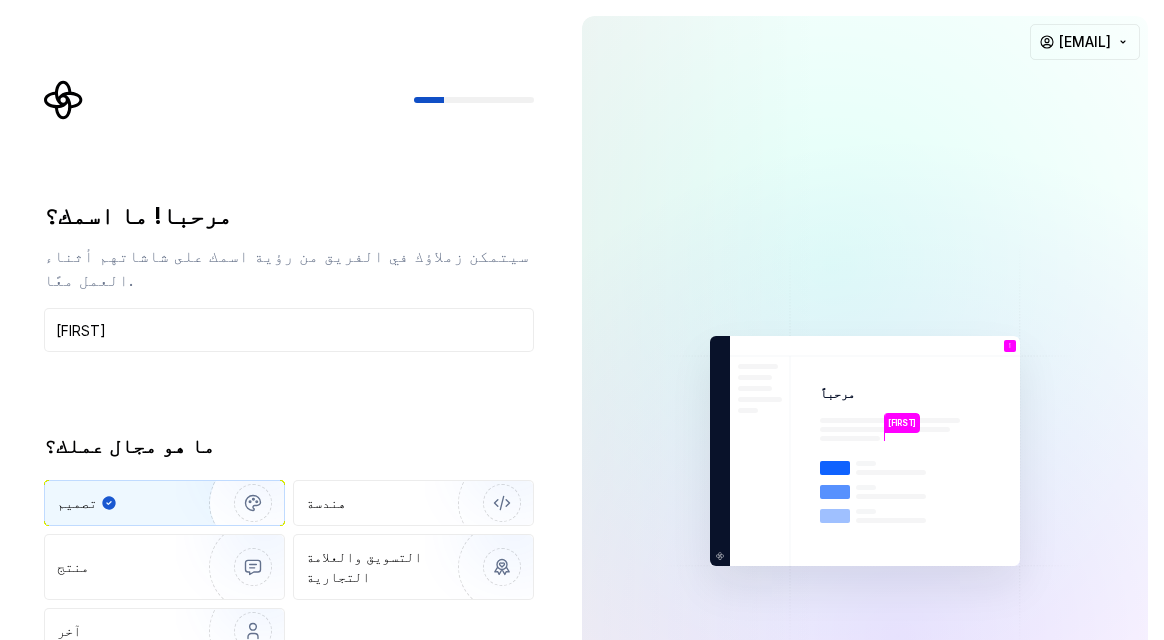 click on "مرحبا! ما اسمك؟ سيتمكن زملاؤك في الفريق من رؤية اسمك على شاشاتهم أثناء العمل معًا. ahmed ما هو مجال عملك؟ تصميم هندسة منتج التسويق والعلامة التجارية آخر يكمل" at bounding box center [289, 461] 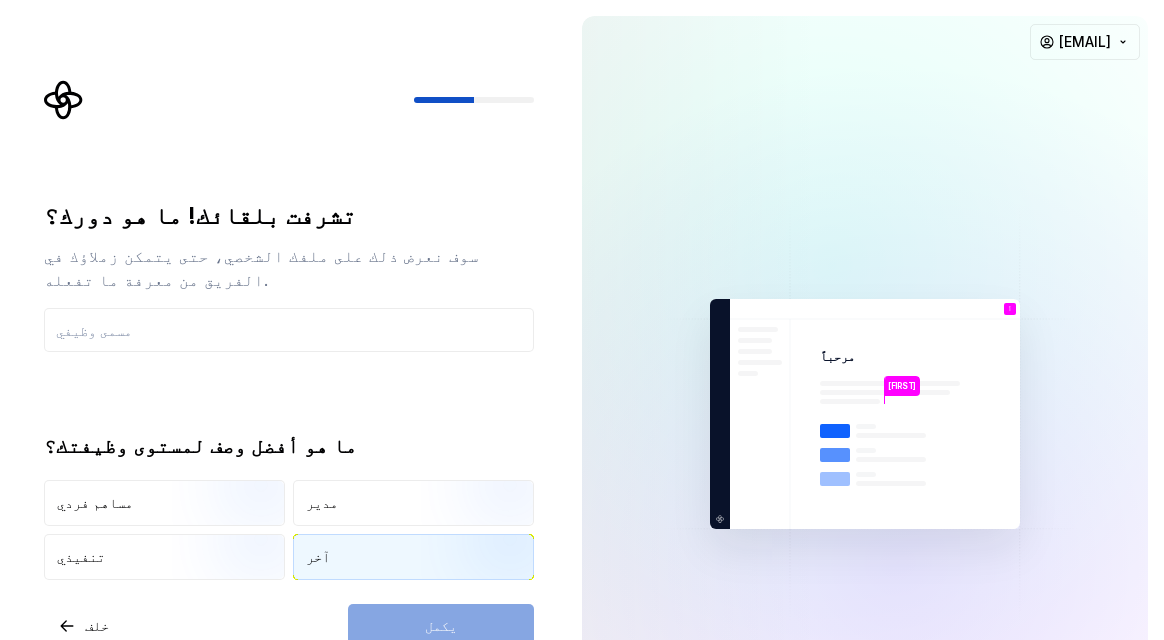 click on "آخر" at bounding box center [413, 557] 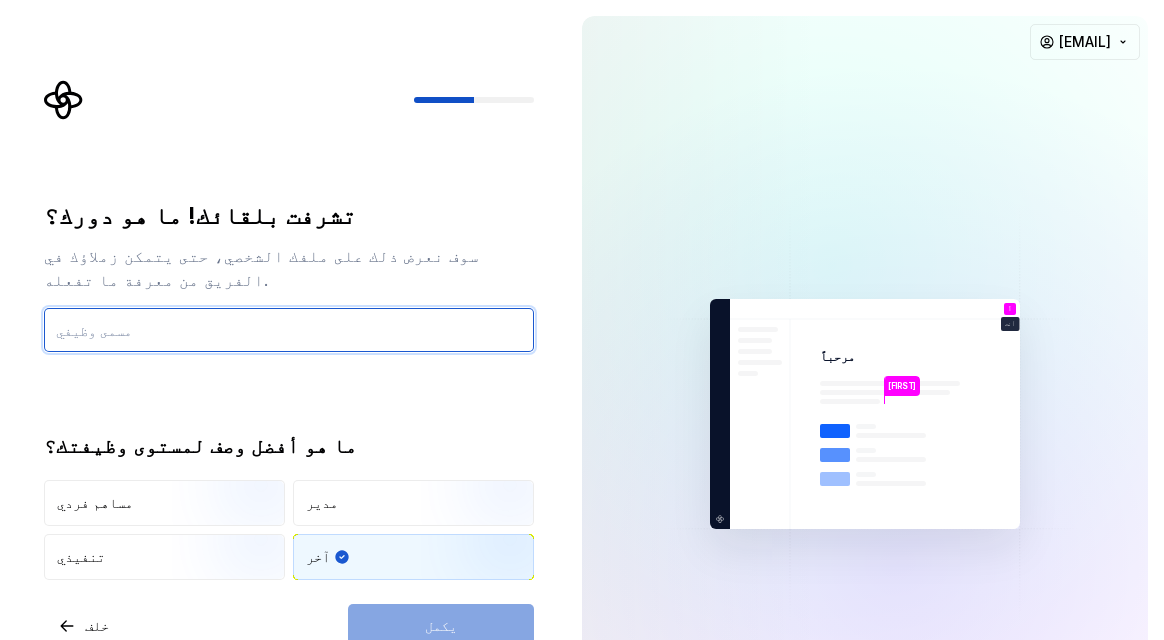 click at bounding box center (289, 330) 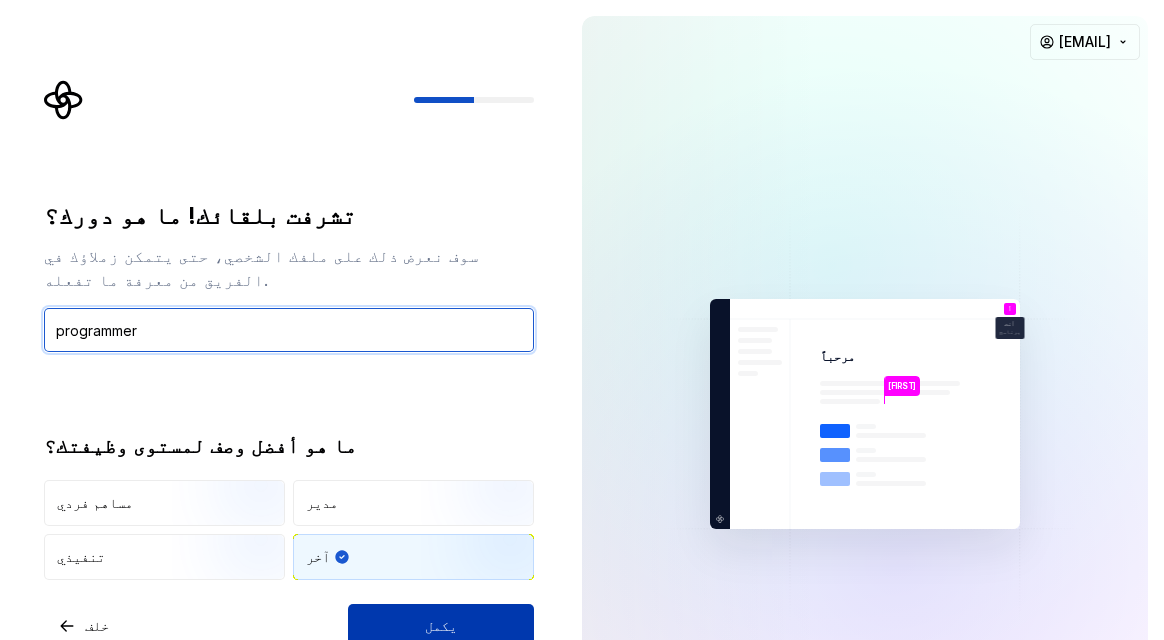 type on "programmer" 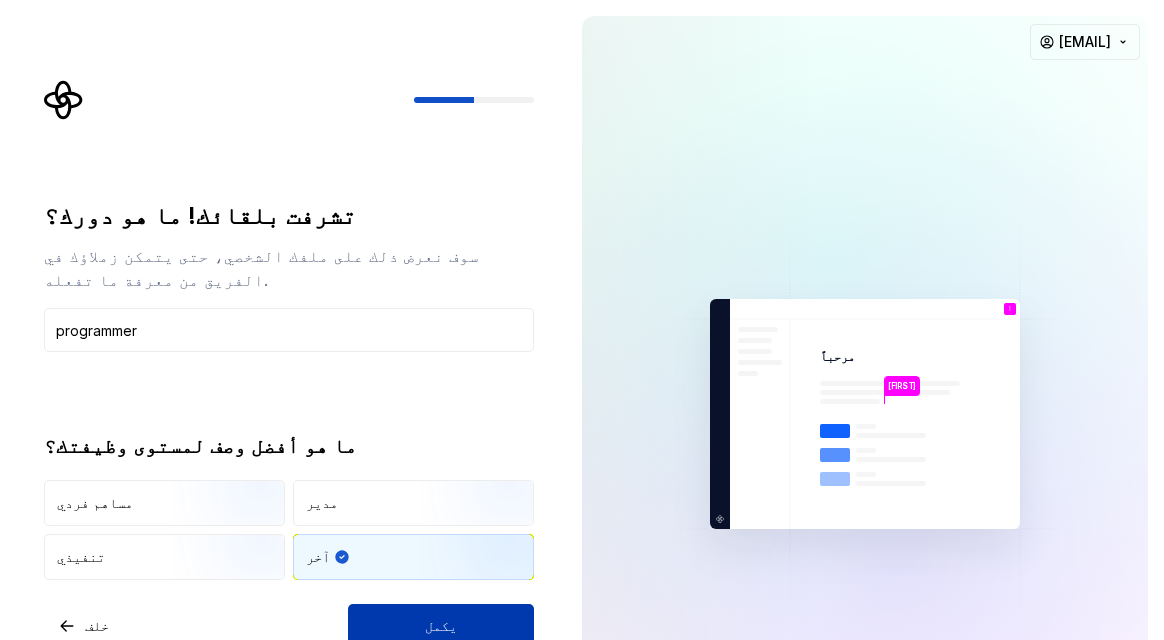 click on "يكمل" at bounding box center [441, 626] 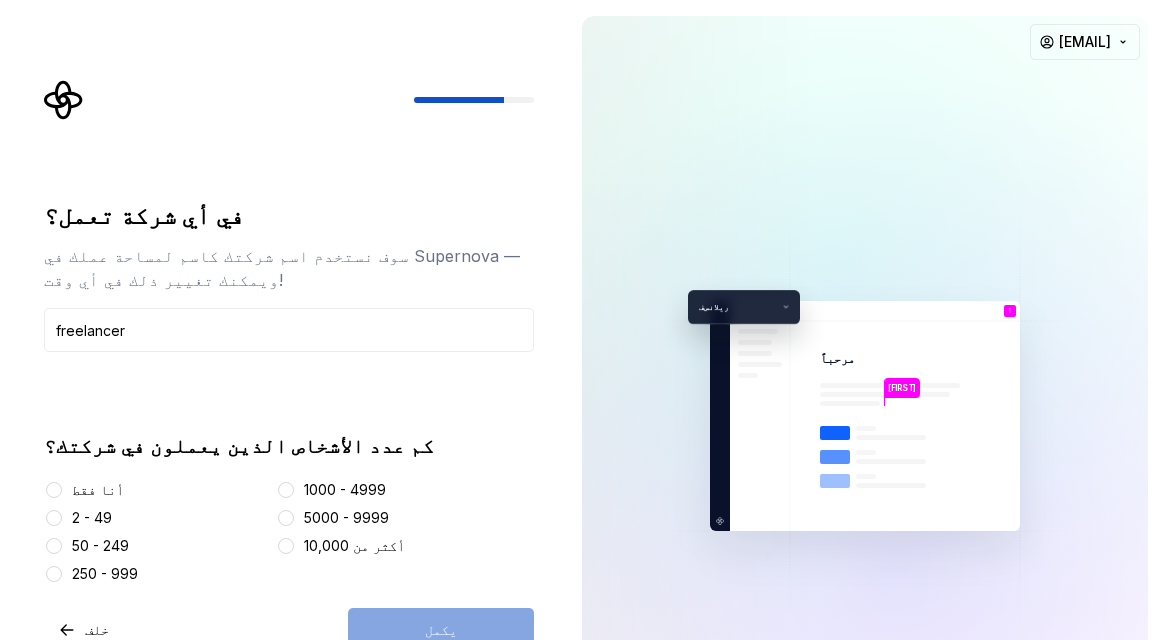 type on "freelancer" 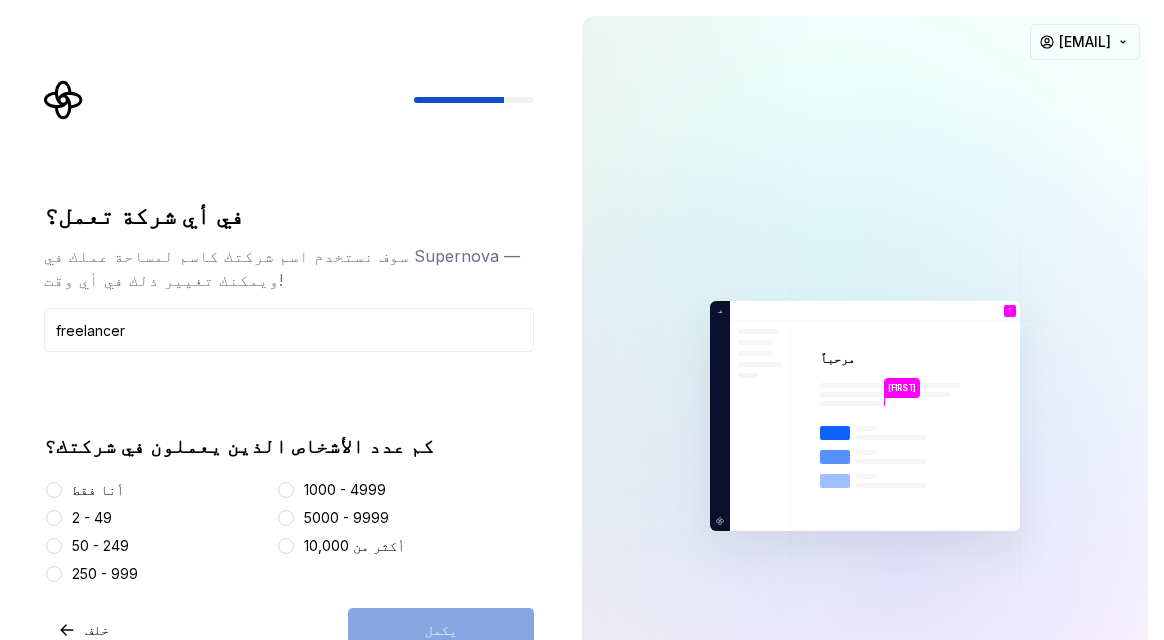 click on "أنا فقط" at bounding box center (98, 489) 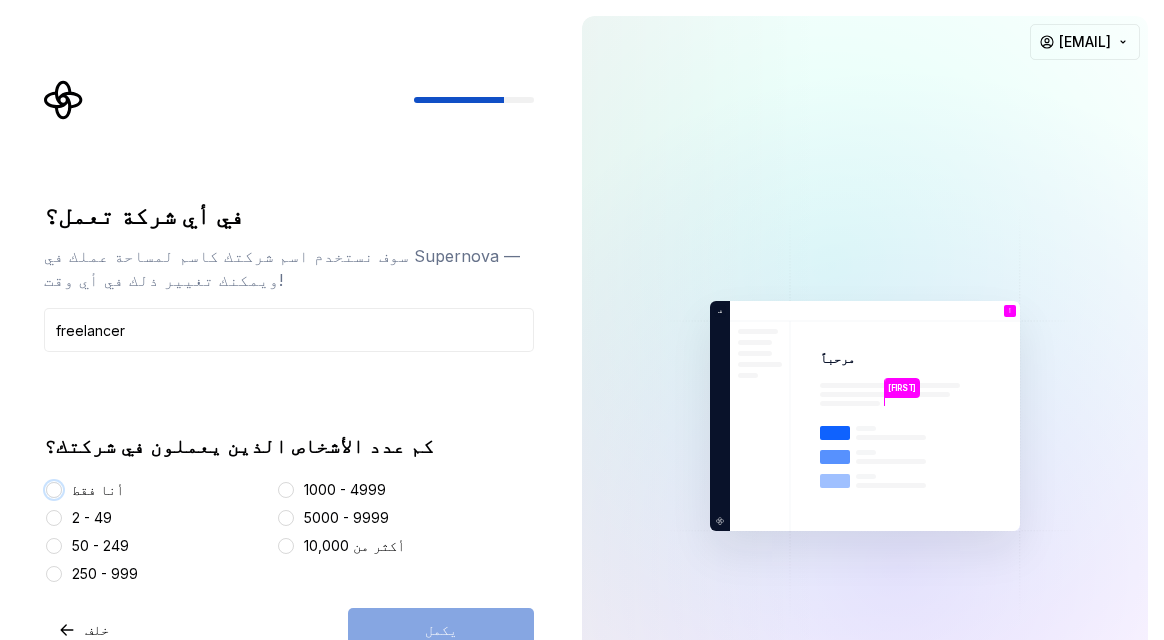 click on "أنا فقط" at bounding box center (54, 490) 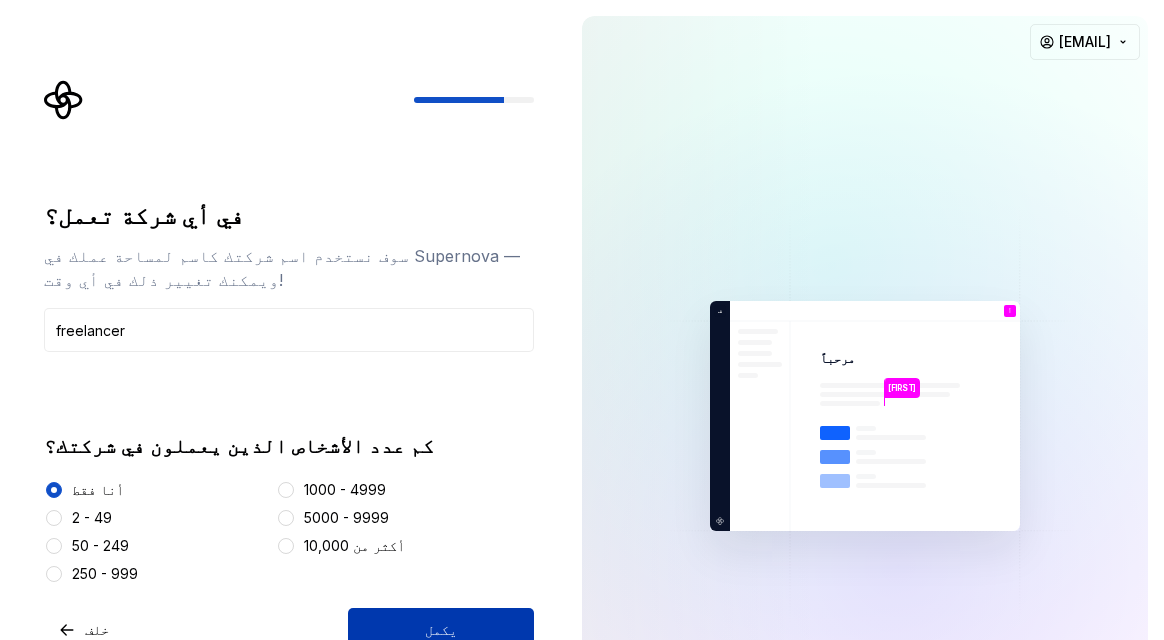 click on "يكمل" at bounding box center [441, 630] 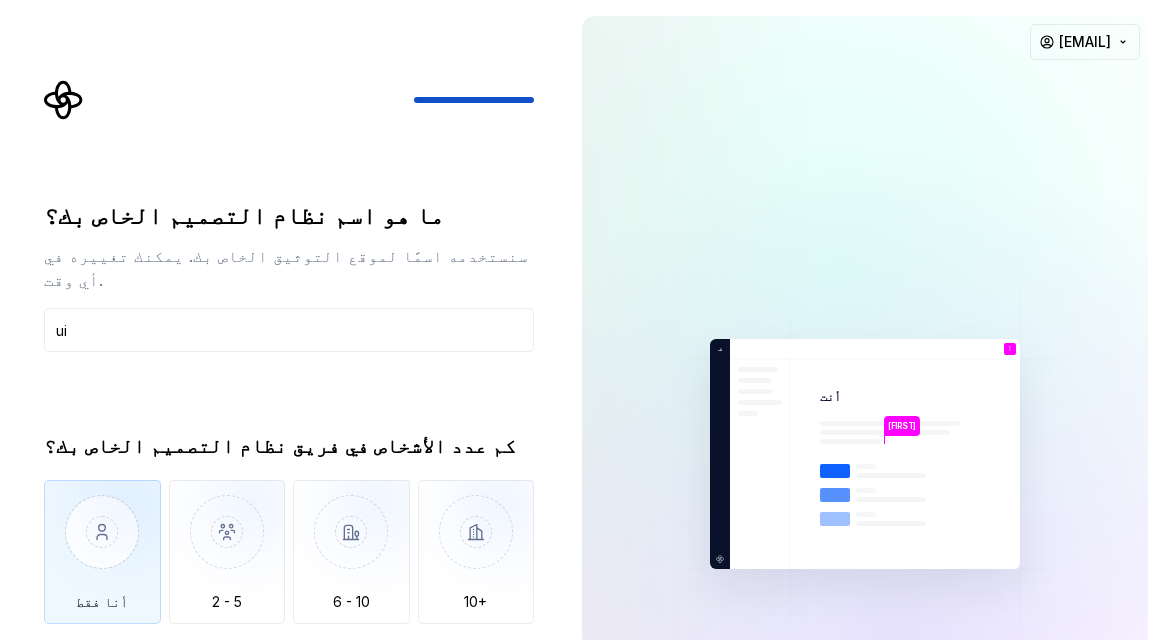 type on "ui" 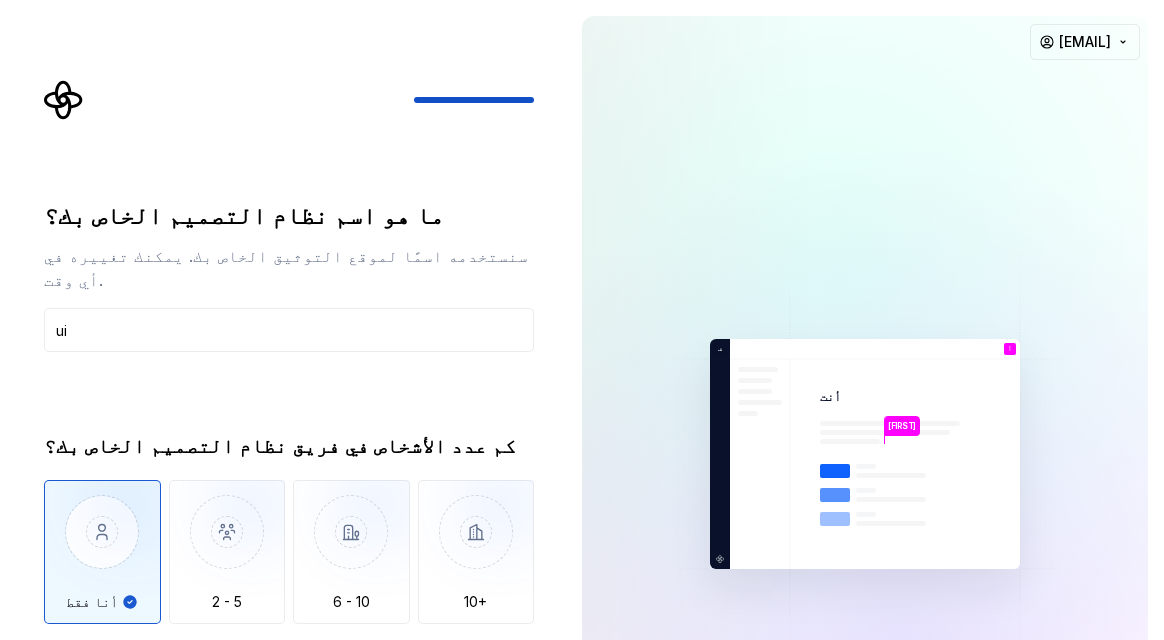 type on "Only one person" 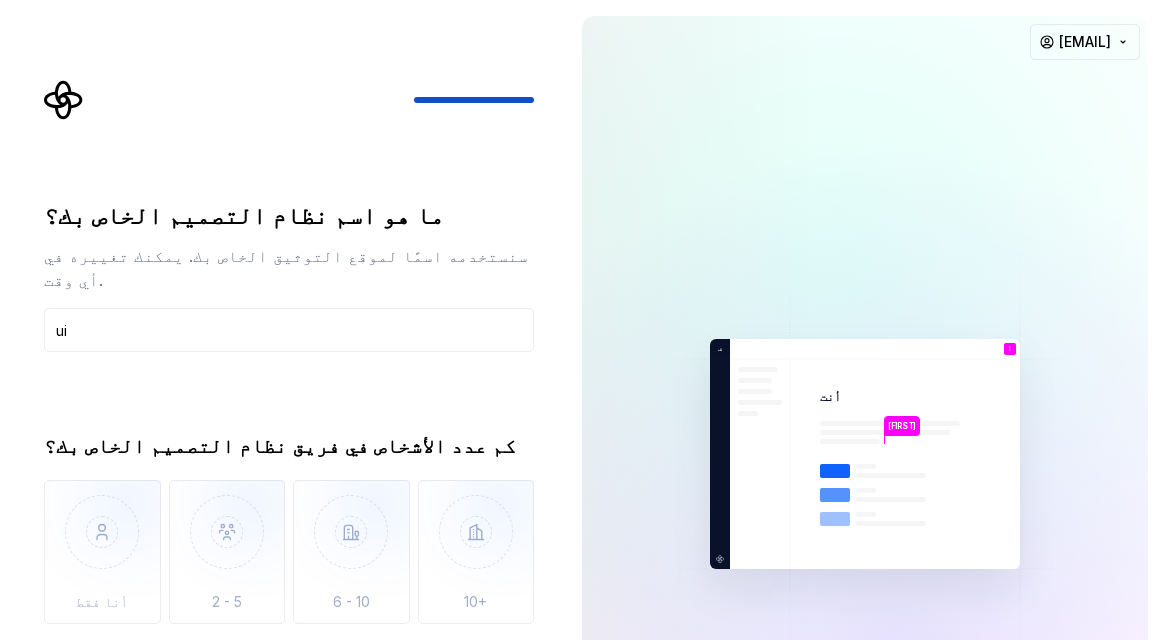 click on "ليس لدينا فريق متخصص في نظام التصميم" at bounding box center [58, 652] 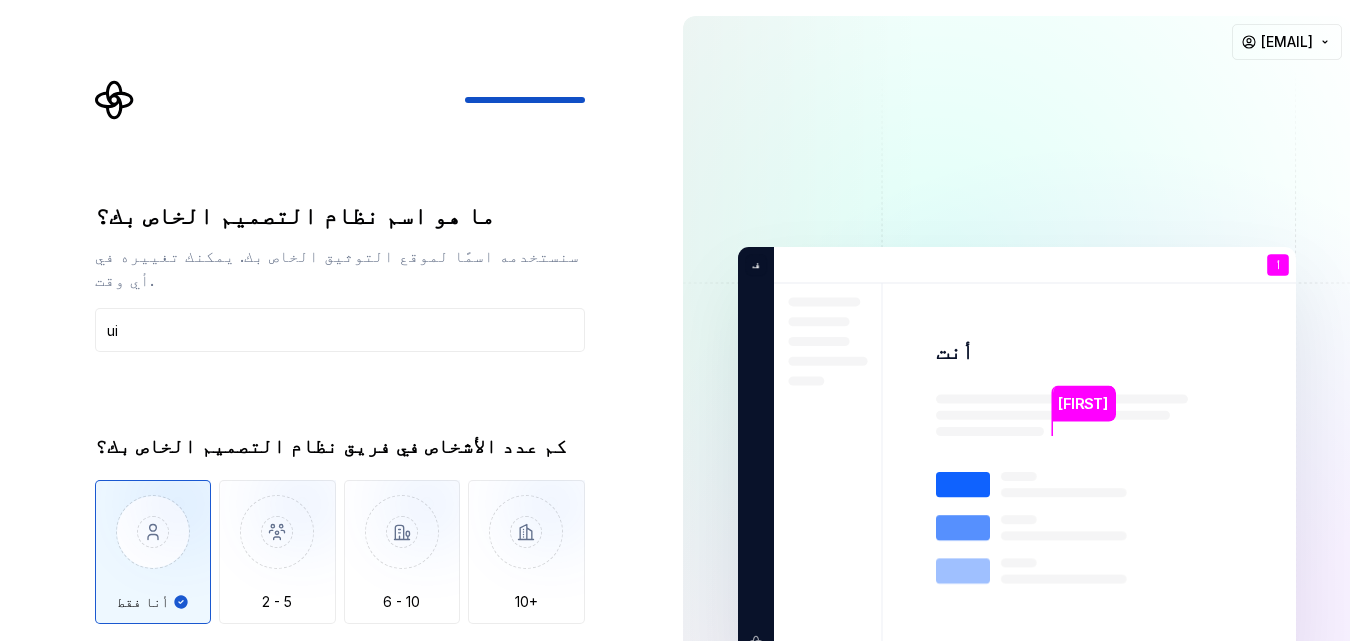 click on "أحمد أنت أ أنت برنامج ت ب +3 ف ريلانس توماس بروك جيمي ahmedfadhly12@gmail.com" at bounding box center (1016, 454) 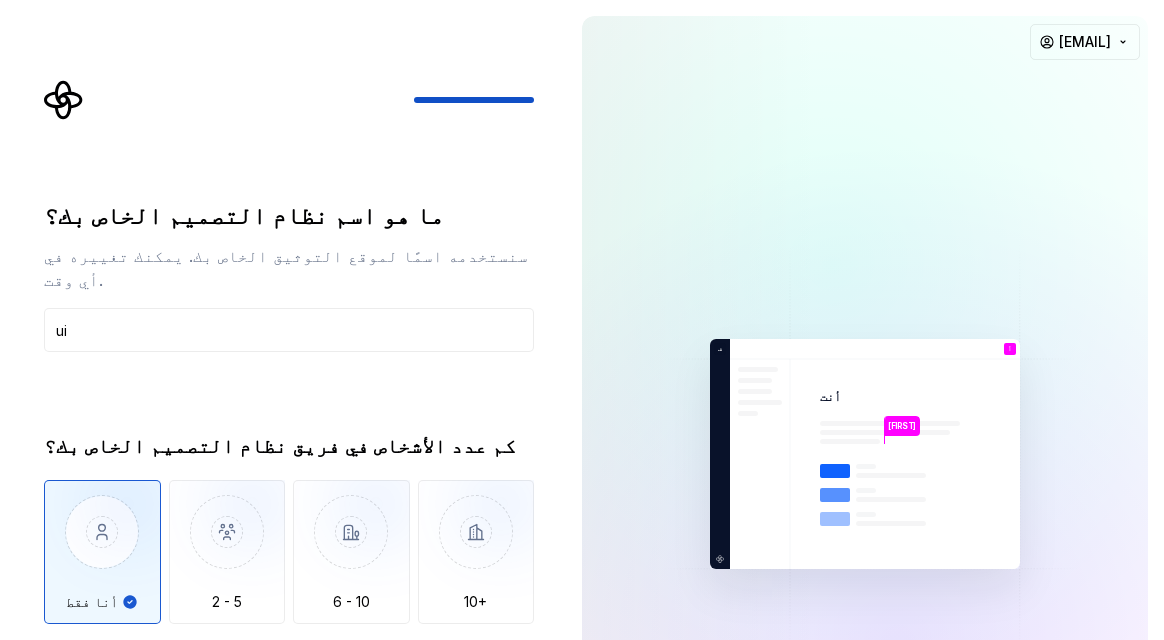 click on "ليس لدينا فريق متخصص في نظام التصميم" at bounding box center (58, 652) 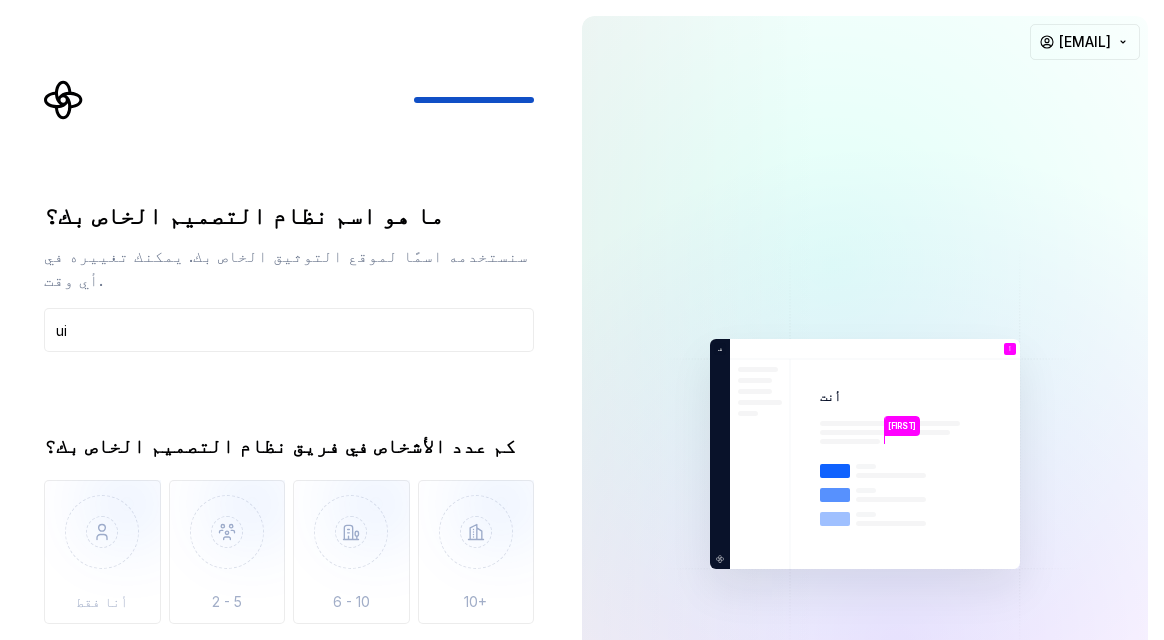 type on "on" 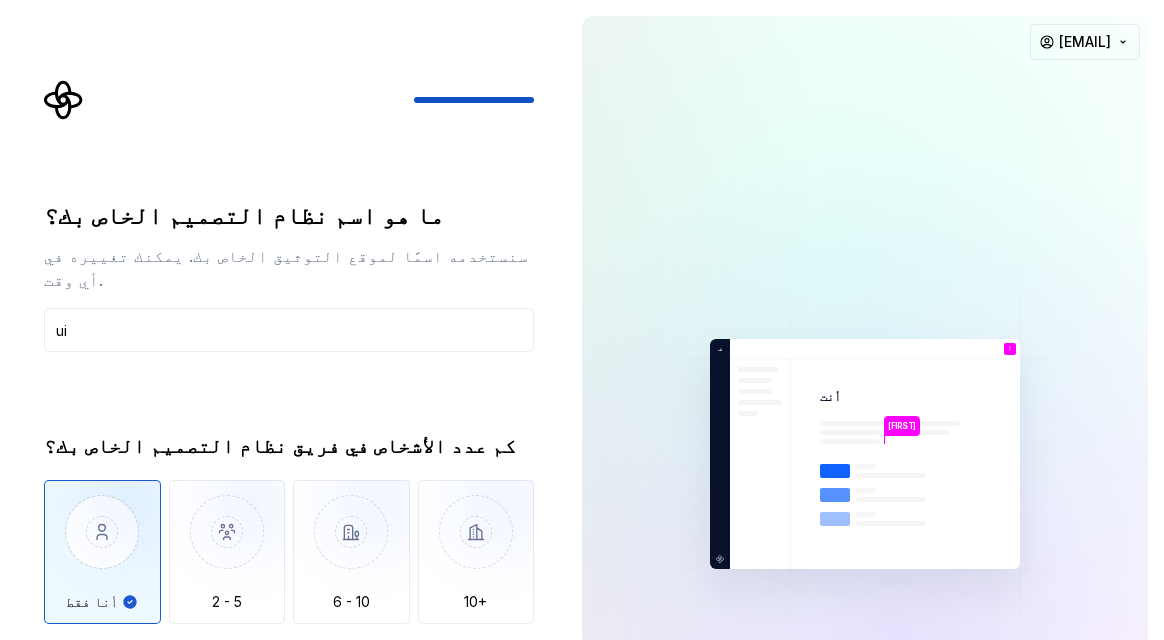 click on "ليس لدينا فريق متخصص في نظام التصميم" at bounding box center (58, 652) 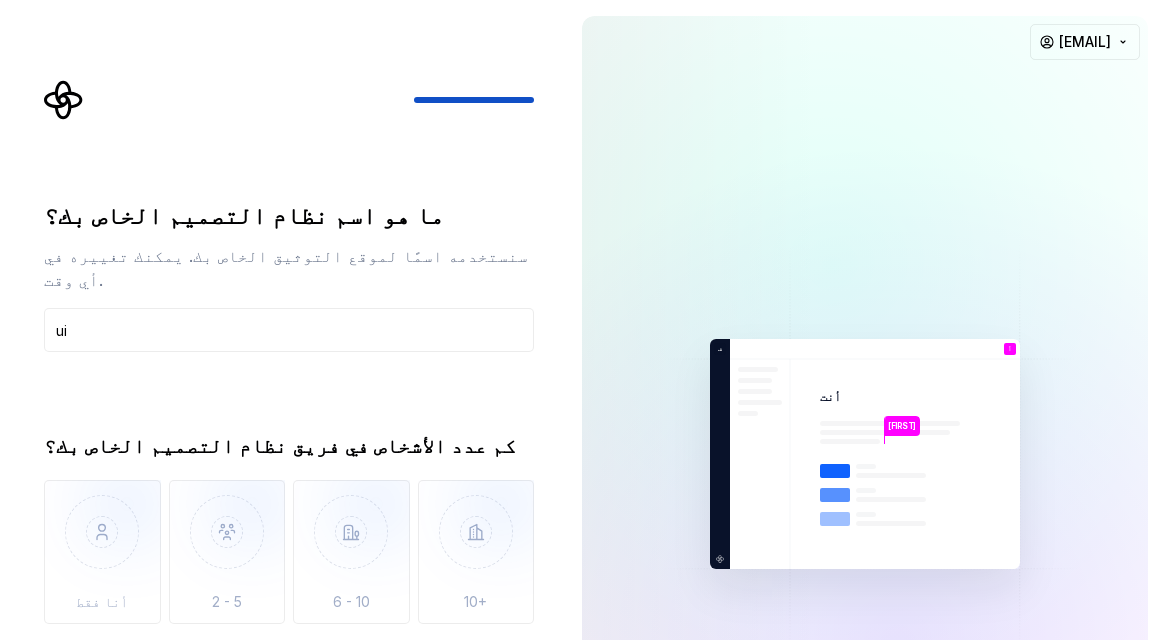 click on "ليس لدينا فريق متخصص في نظام التصميم" at bounding box center [58, 652] 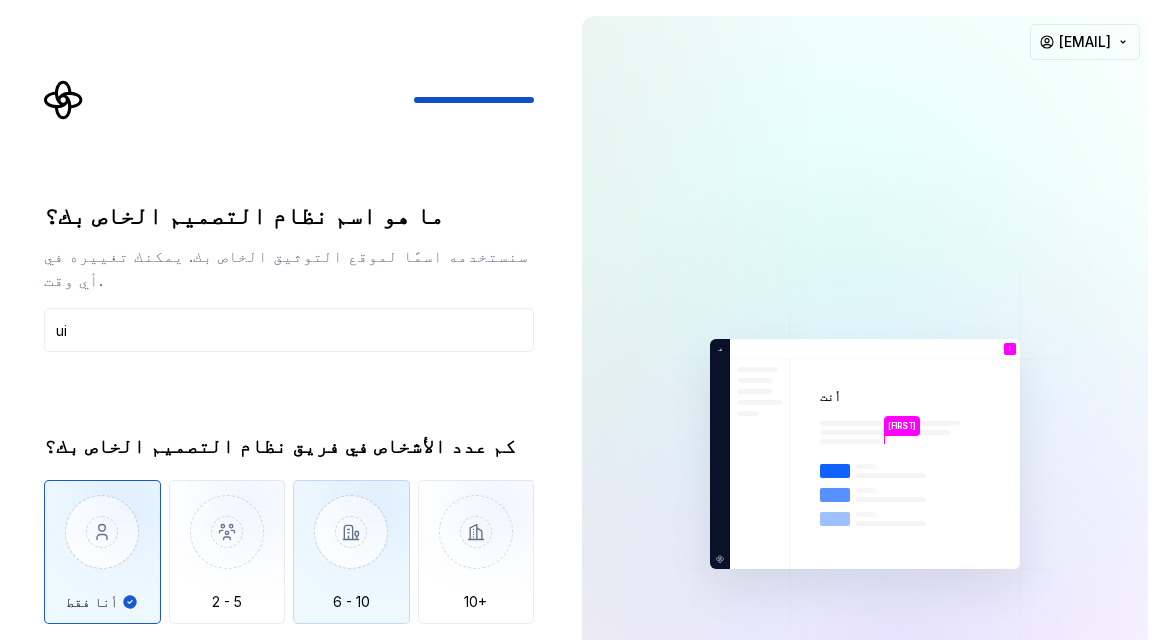 click at bounding box center [351, 547] 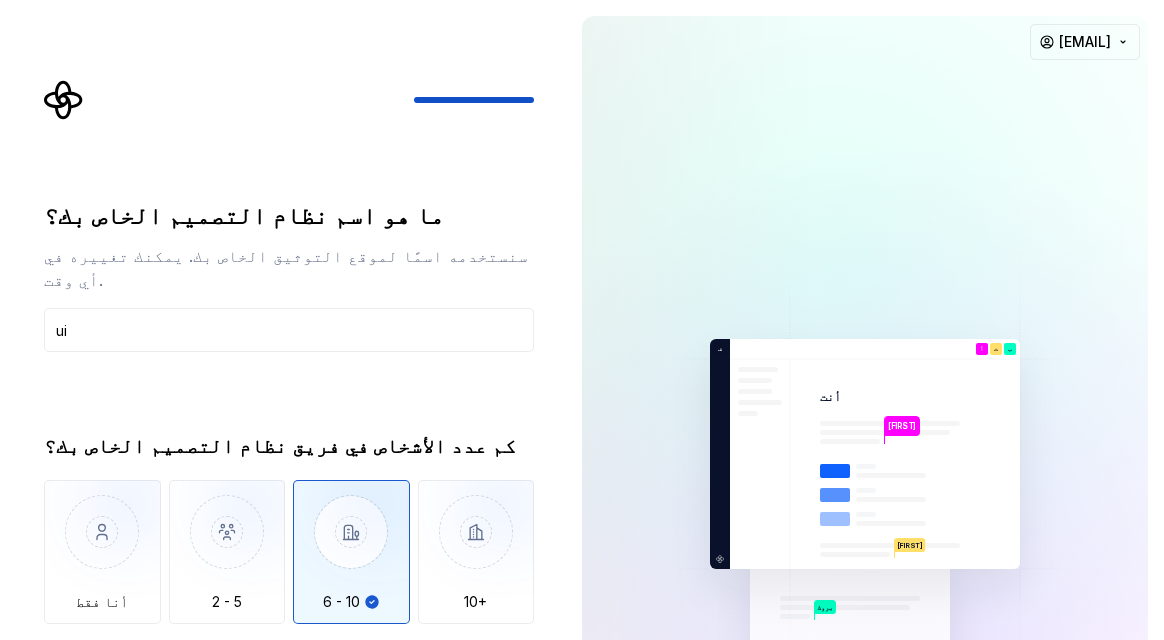 click on "ليس لدينا فريق متخصص في نظام التصميم" at bounding box center (58, 652) 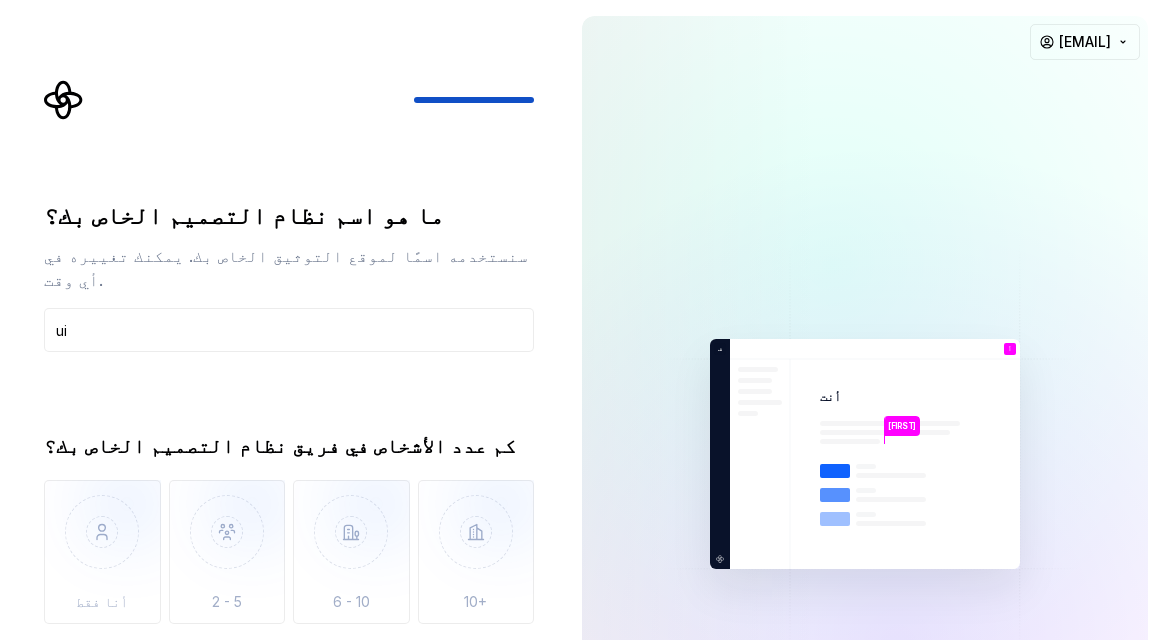 click on "ما هو اسم نظام التصميم الخاص بك؟ سنستخدمه اسمًا لموقع التوثيق الخاص بك. يمكنك تغييره في أي وقت. ui كم عدد الأشخاص في فريق نظام التصميم الخاص بك؟ أنا فقط 2 - 5 6 - 10 10+ ليس لدينا فريق متخصص في نظام التصميم خلف المستعر الأعظم المفتوح" at bounding box center (295, 404) 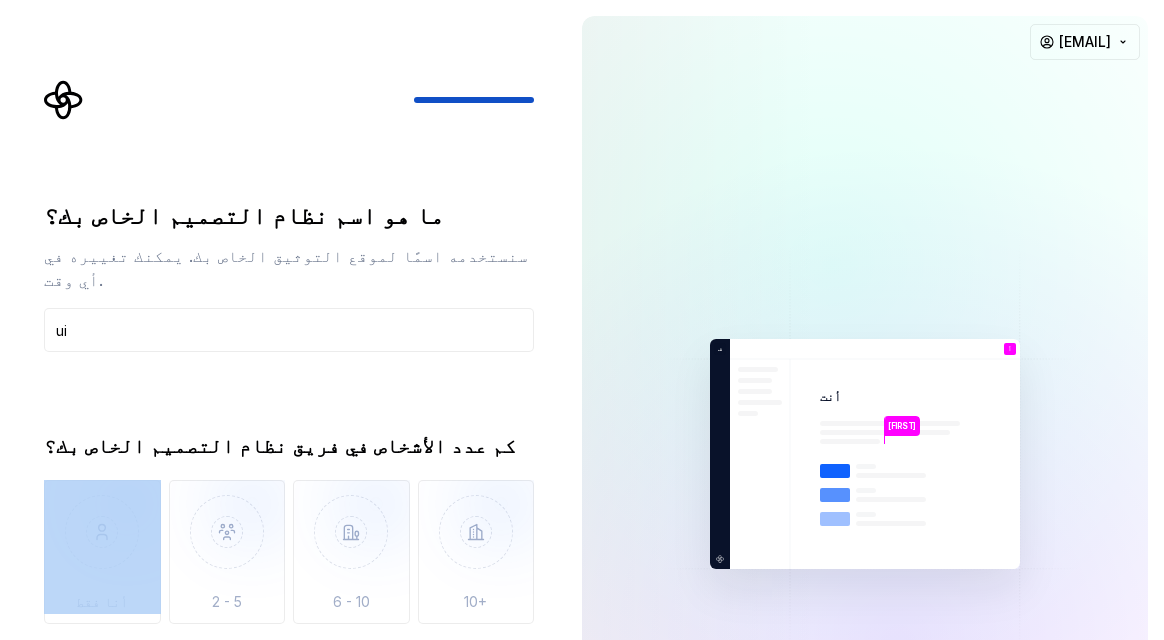 click on "ما هو اسم نظام التصميم الخاص بك؟ سنستخدمه اسمًا لموقع التوثيق الخاص بك. يمكنك تغييره في أي وقت. ui كم عدد الأشخاص في فريق نظام التصميم الخاص بك؟ أنا فقط 2 - 5 6 - 10 10+ ليس لدينا فريق متخصص في نظام التصميم خلف المستعر الأعظم المفتوح" at bounding box center (295, 404) 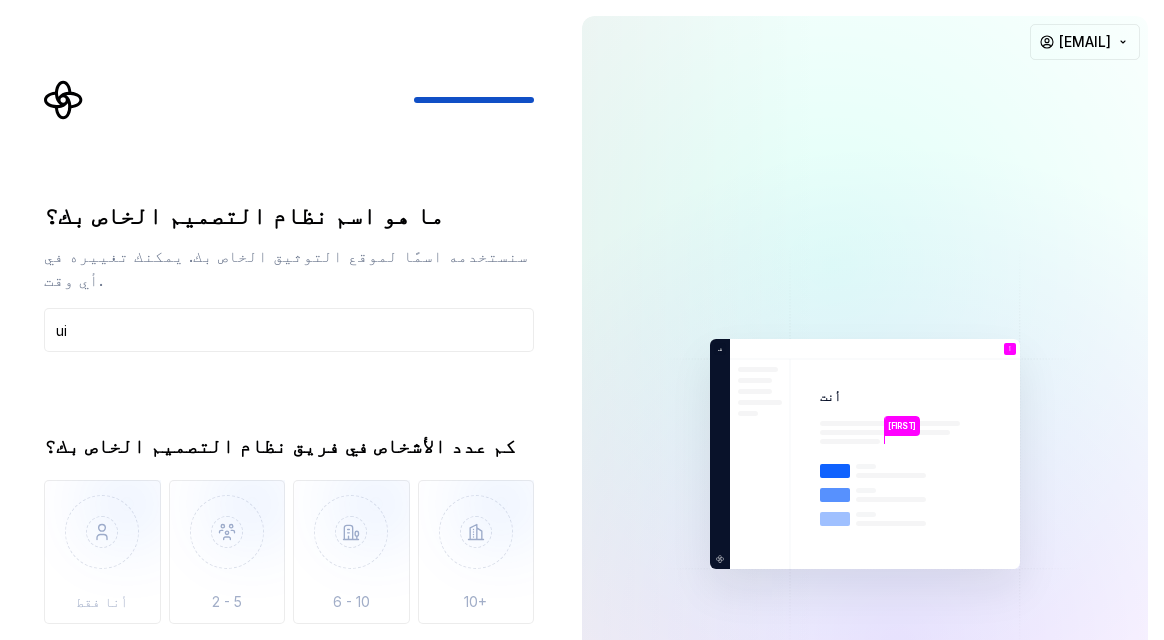 click on "كم عدد الأشخاص في فريق نظام التصميم الخاص بك؟ أنا فقط 2 - 5 6 - 10 10+ ليس لدينا فريق متخصص في نظام التصميم" at bounding box center (289, 546) 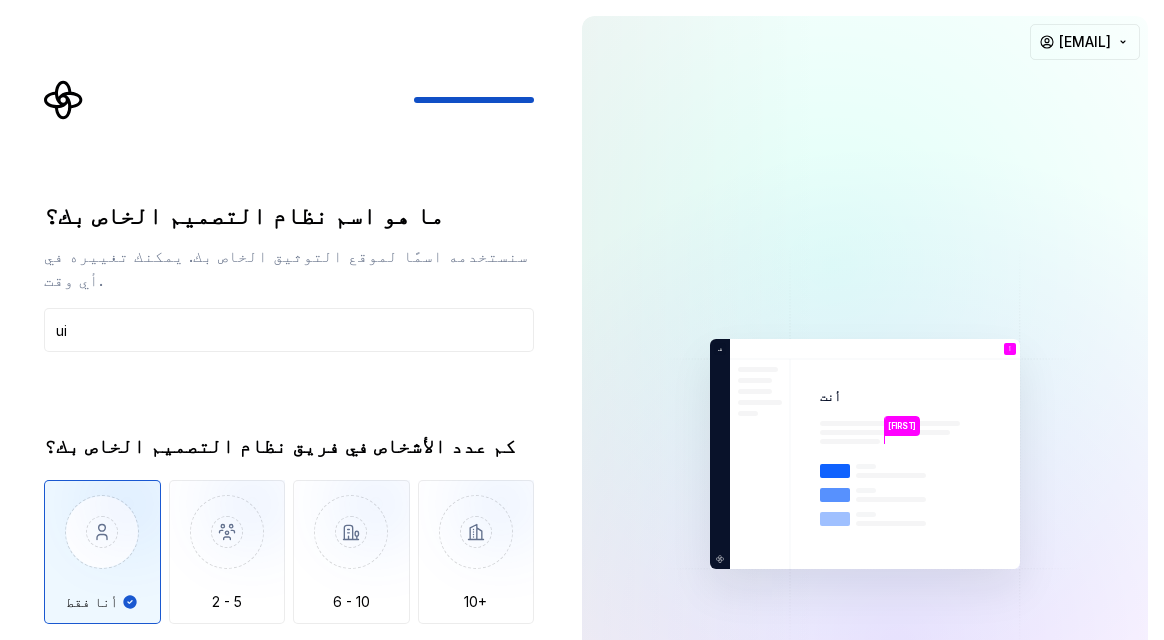 click at bounding box center (102, 547) 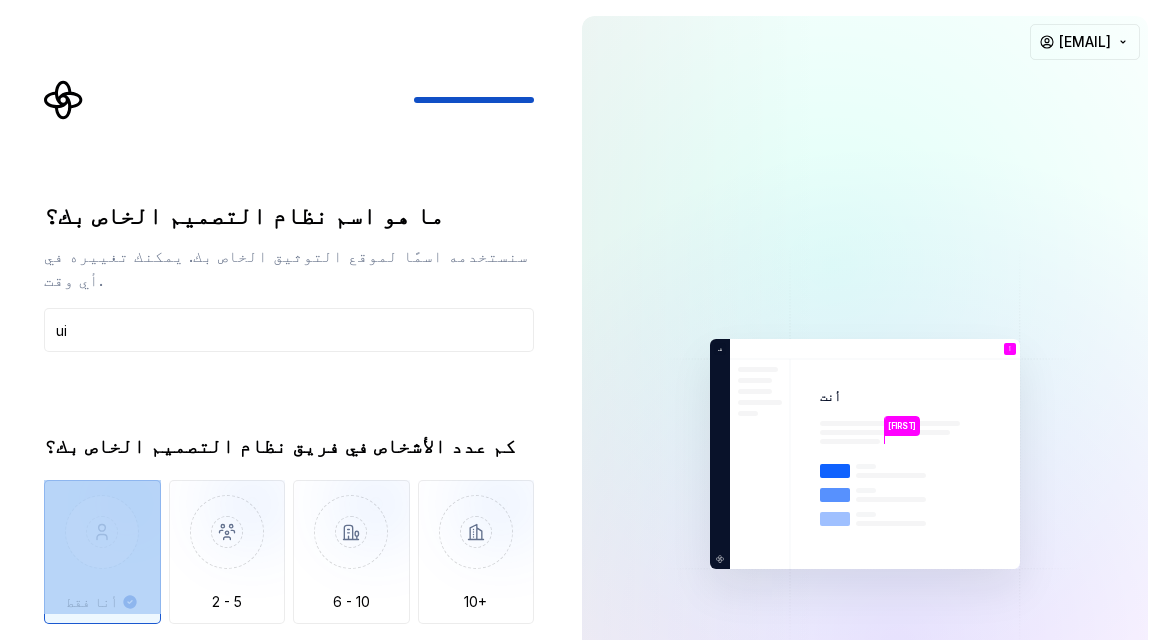 click on "ما هو اسم نظام التصميم الخاص بك؟ سنستخدمه اسمًا لموقع التوثيق الخاص بك. يمكنك تغييره في أي وقت. ui كم عدد الأشخاص في فريق نظام التصميم الخاص بك؟ أنا فقط 2 - 5 6 - 10 10+ ليس لدينا فريق متخصص في نظام التصميم" at bounding box center [289, 430] 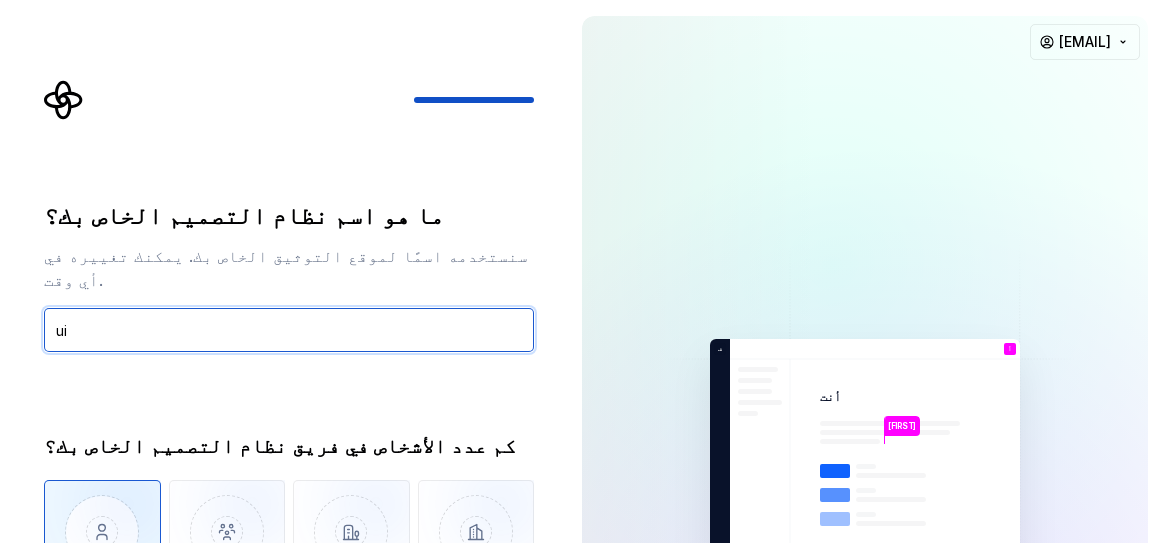 click on "ui" at bounding box center [289, 330] 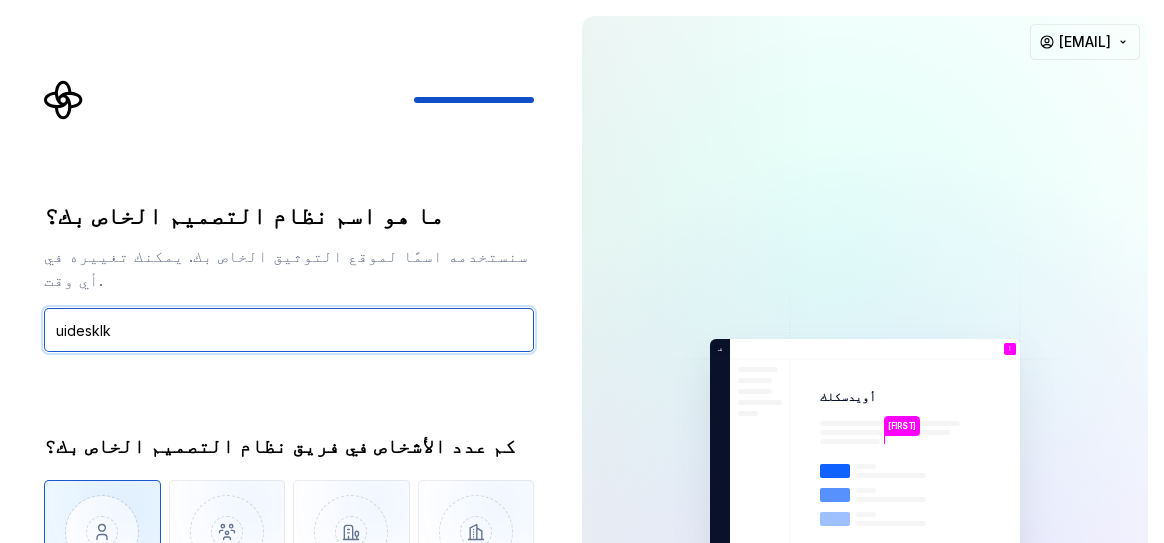 click on "uidesklk" at bounding box center (289, 330) 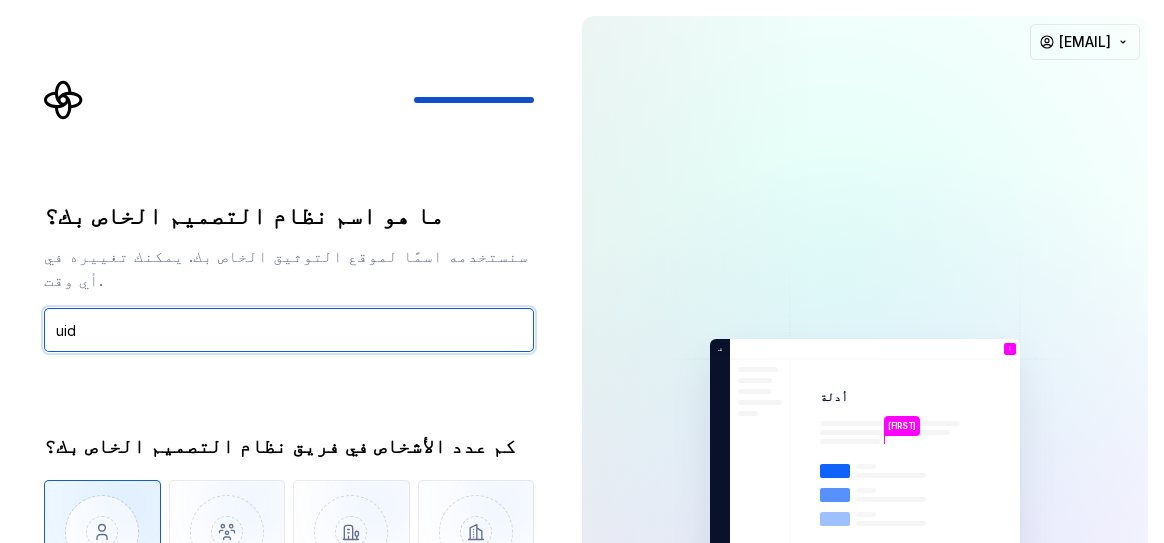 click on "uid" at bounding box center (289, 330) 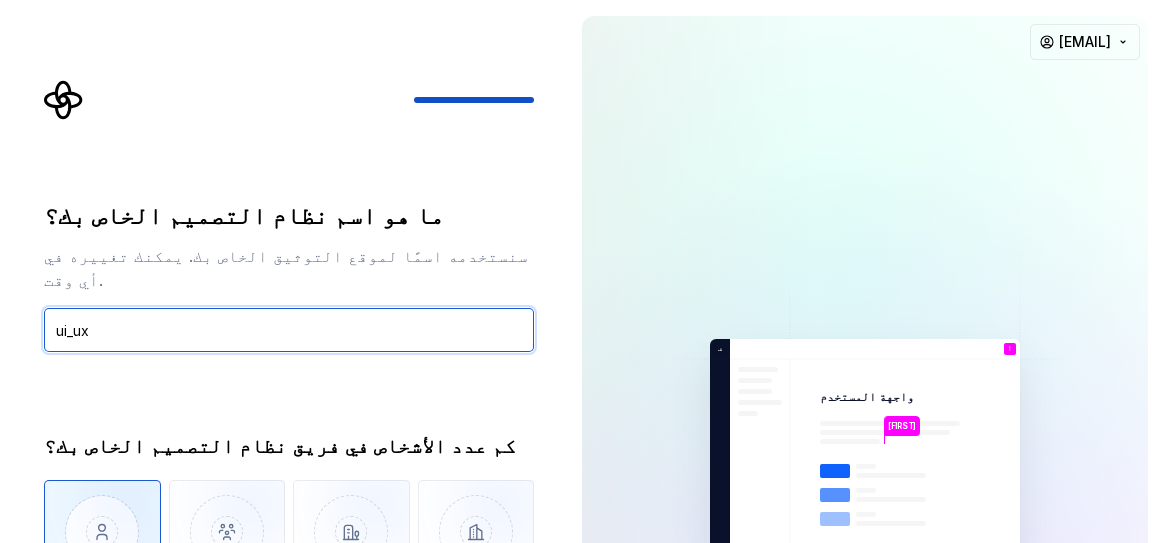 type on "ui_ux" 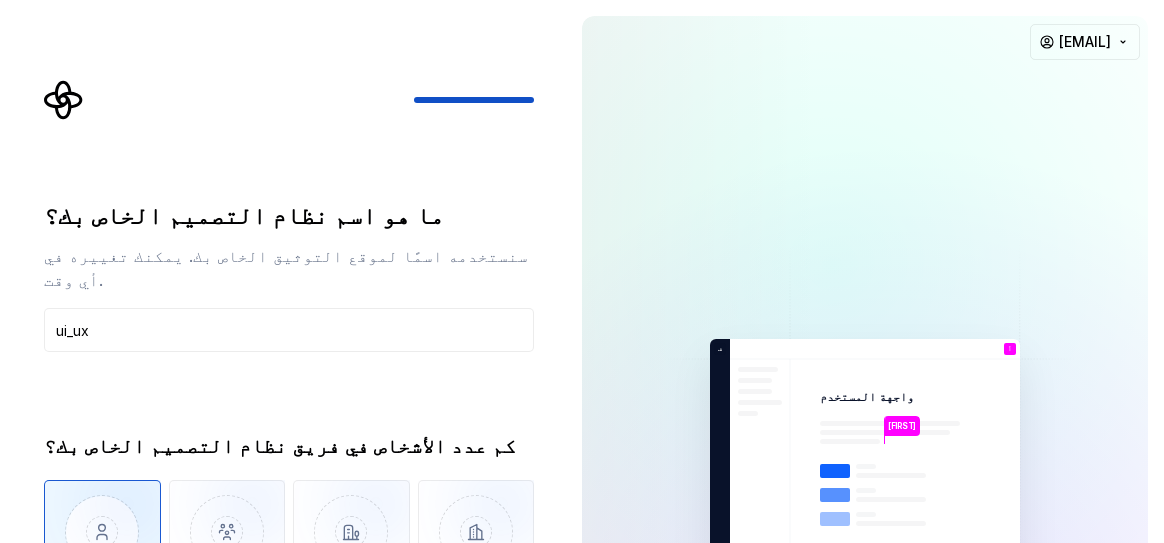 click on "ما هو اسم نظام التصميم الخاص بك؟ سنستخدمه اسمًا لموقع التوثيق الخاص بك. يمكنك تغييره في أي وقت. ui_ux كم عدد الأشخاص في فريق نظام التصميم الخاص بك؟ أنا فقط 2 - 5 6 - 10 10+ ليس لدينا فريق متخصص في نظام التصميم خلف المستعر الأعظم المفتوح" at bounding box center [283, 454] 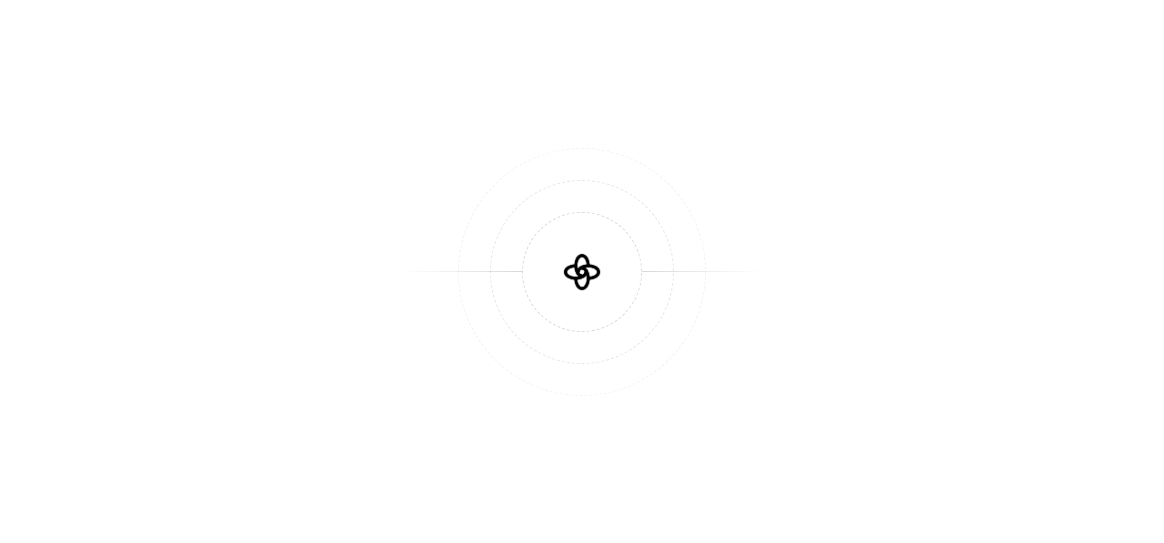 scroll, scrollTop: 0, scrollLeft: 0, axis: both 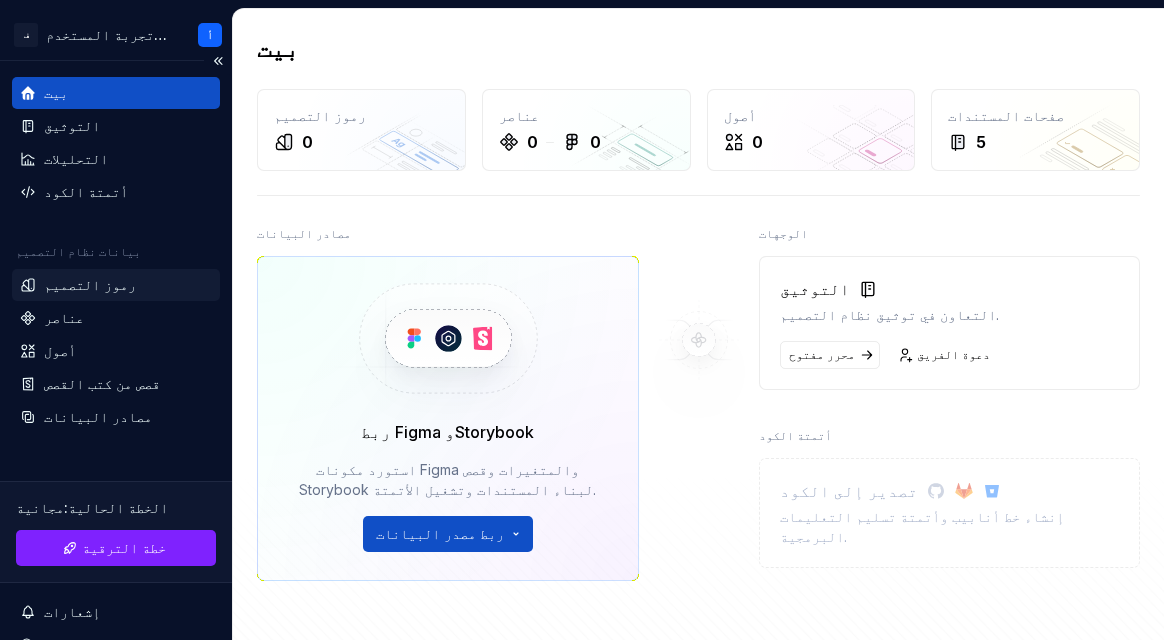 click on "رموز التصميم" at bounding box center [90, 284] 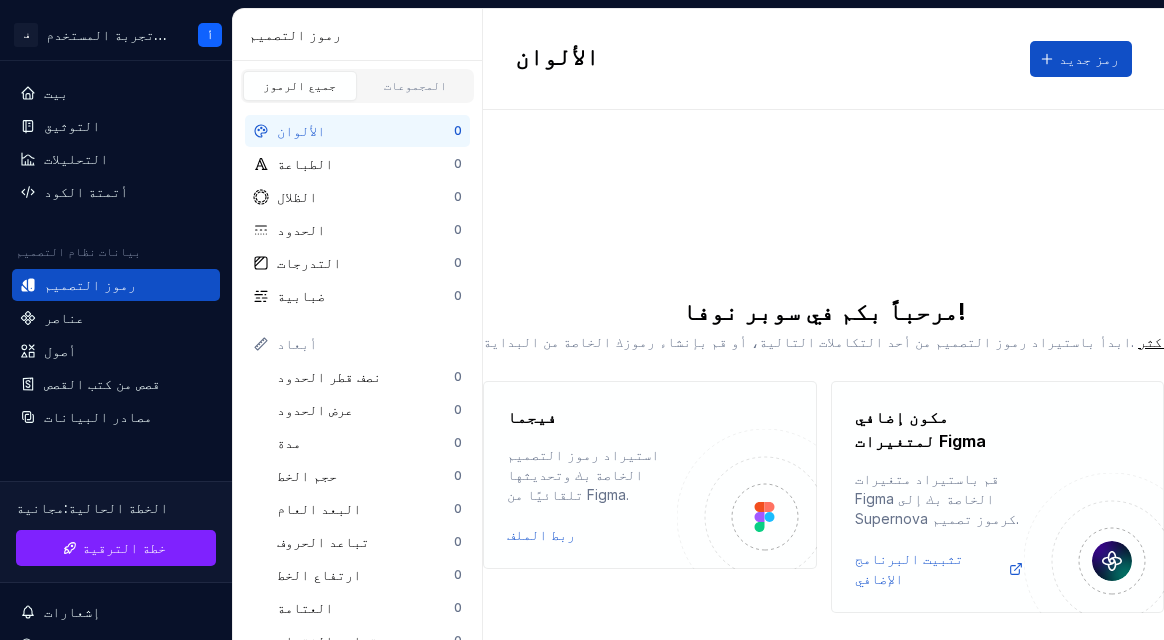scroll, scrollTop: 27, scrollLeft: 0, axis: vertical 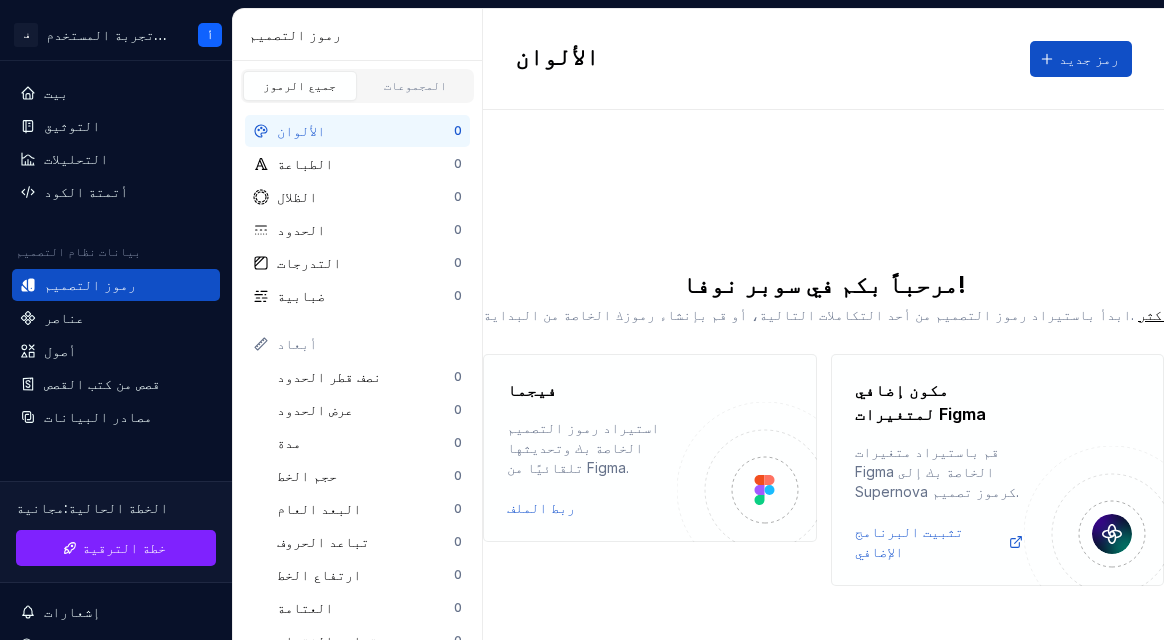 click on "فيجما استيراد رموز التصميم الخاصة بك وتحديثها تلقائيًا من Figma. ربط الملف" at bounding box center (650, 448) 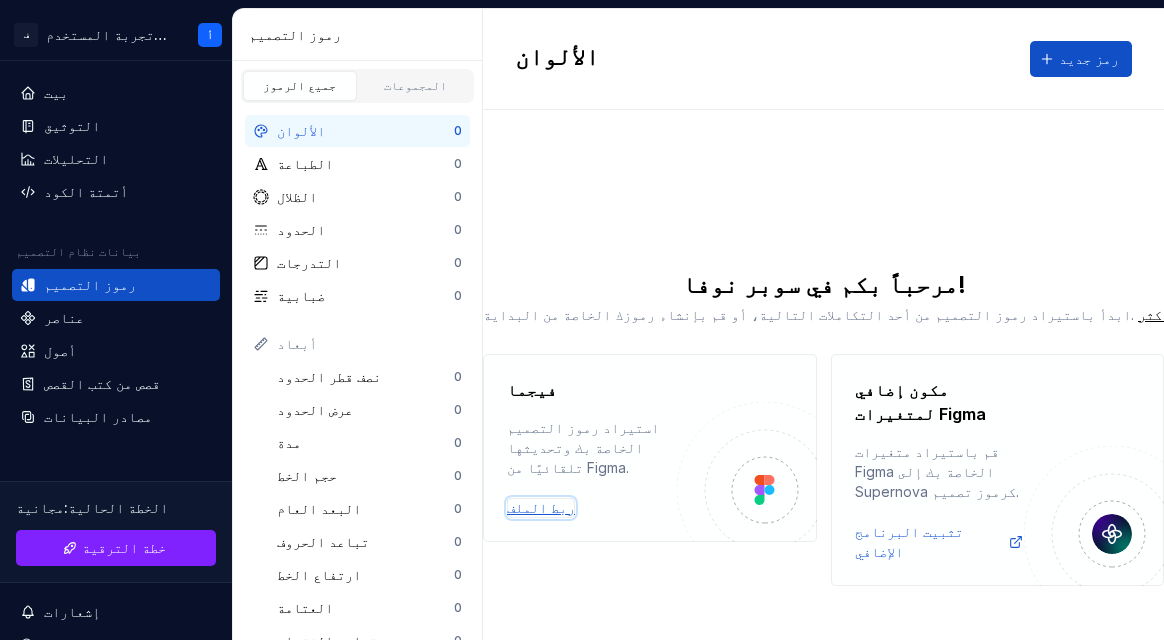 click on "ربط الملف" at bounding box center (541, 507) 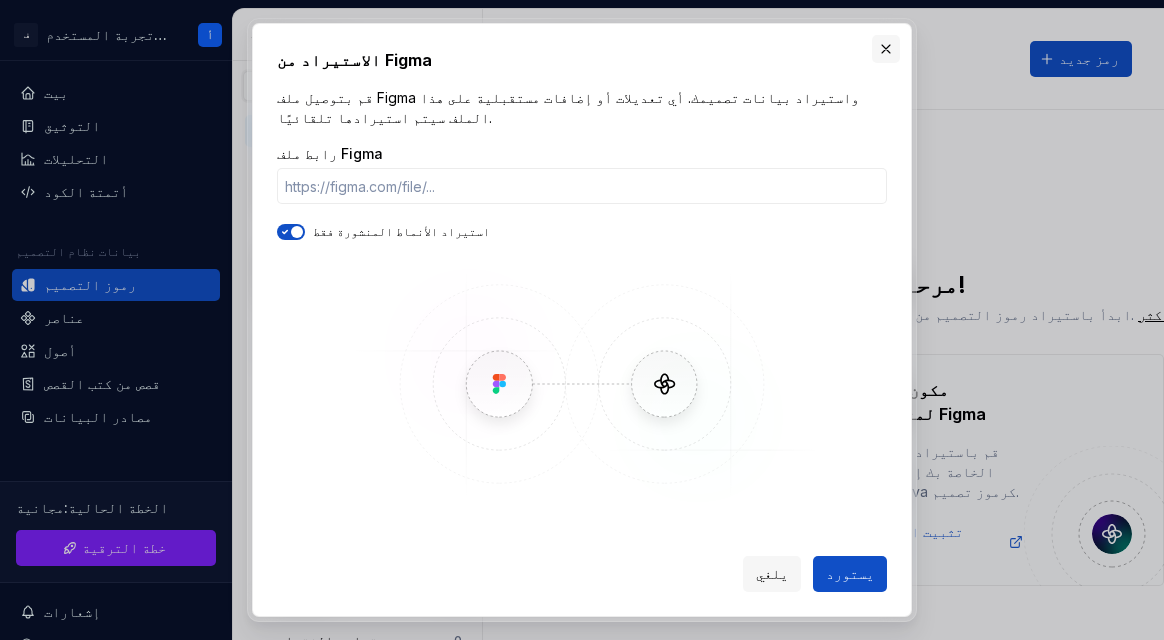 click at bounding box center (886, 49) 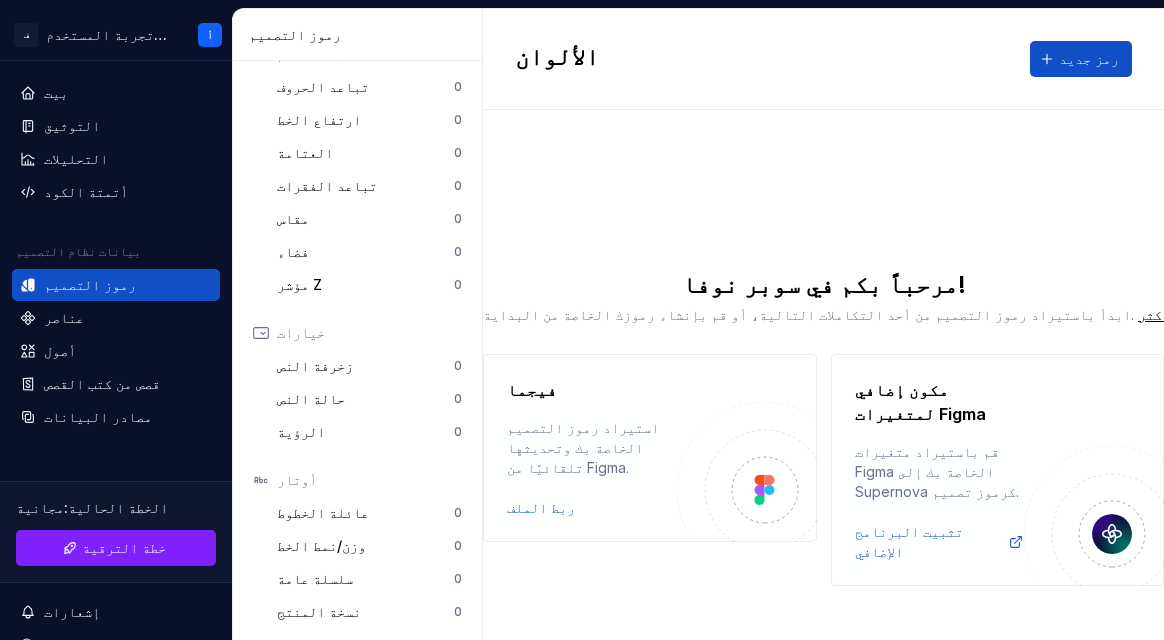 scroll, scrollTop: 364, scrollLeft: 0, axis: vertical 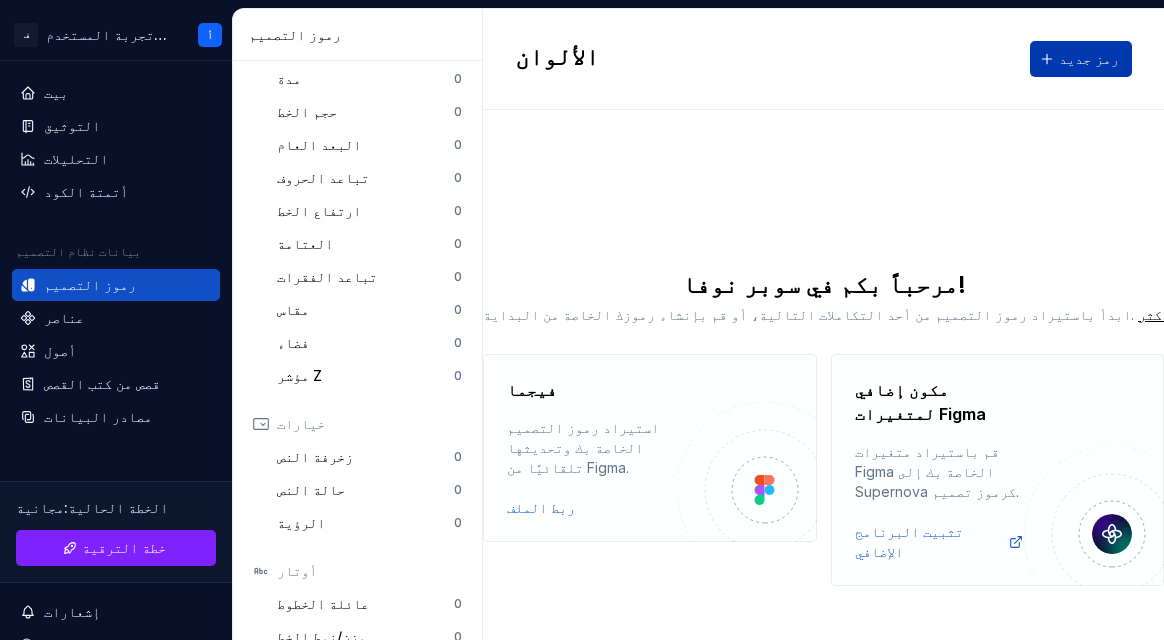 click on "رمز جديد" at bounding box center [1089, 58] 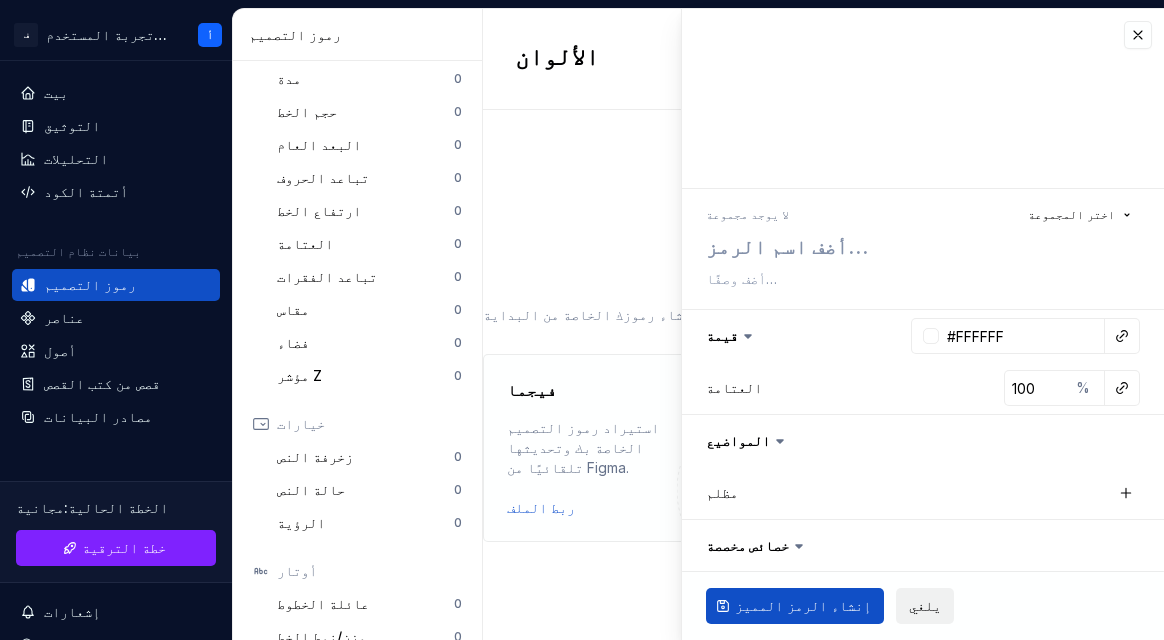 click on "يلغي" at bounding box center [925, 606] 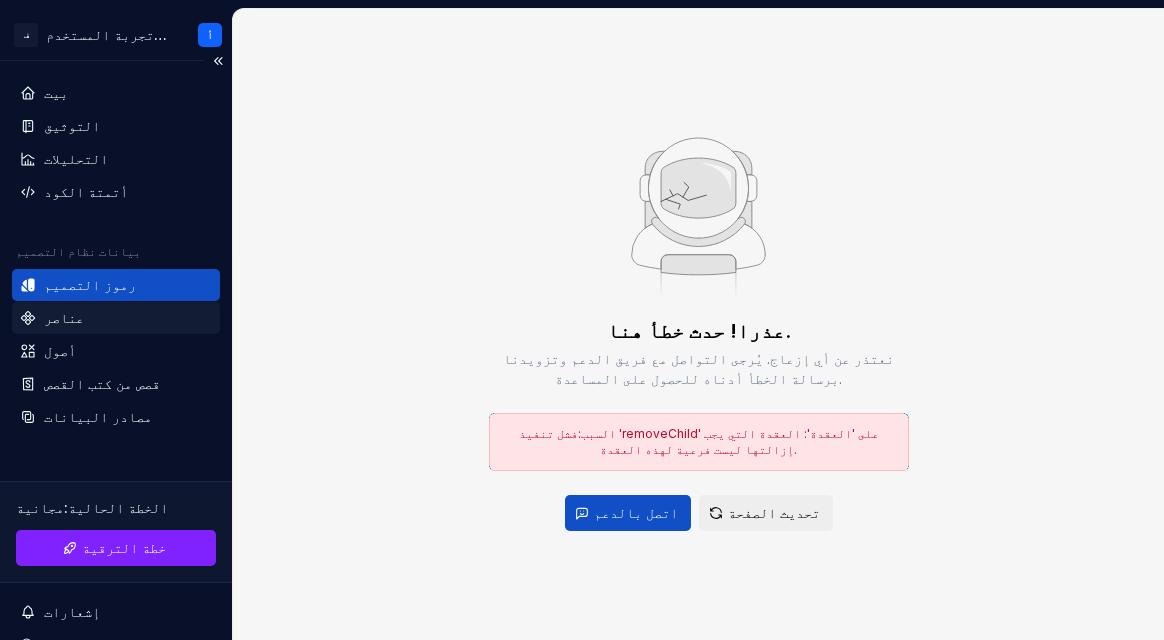 click on "عناصر" at bounding box center (64, 317) 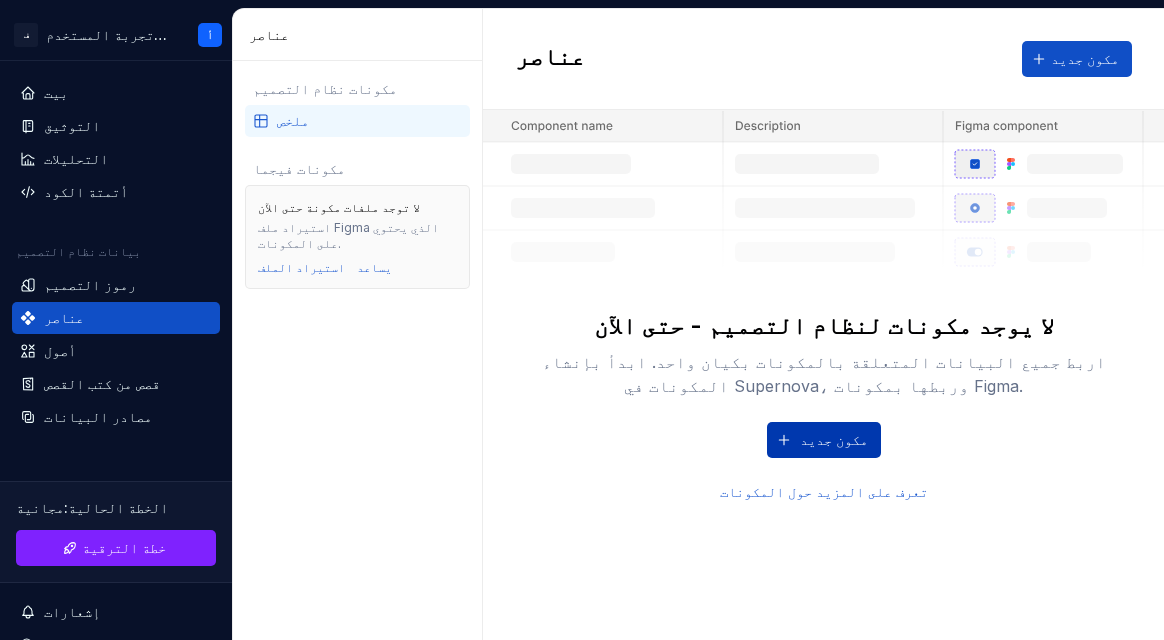 click on "مكون جديد" at bounding box center [834, 439] 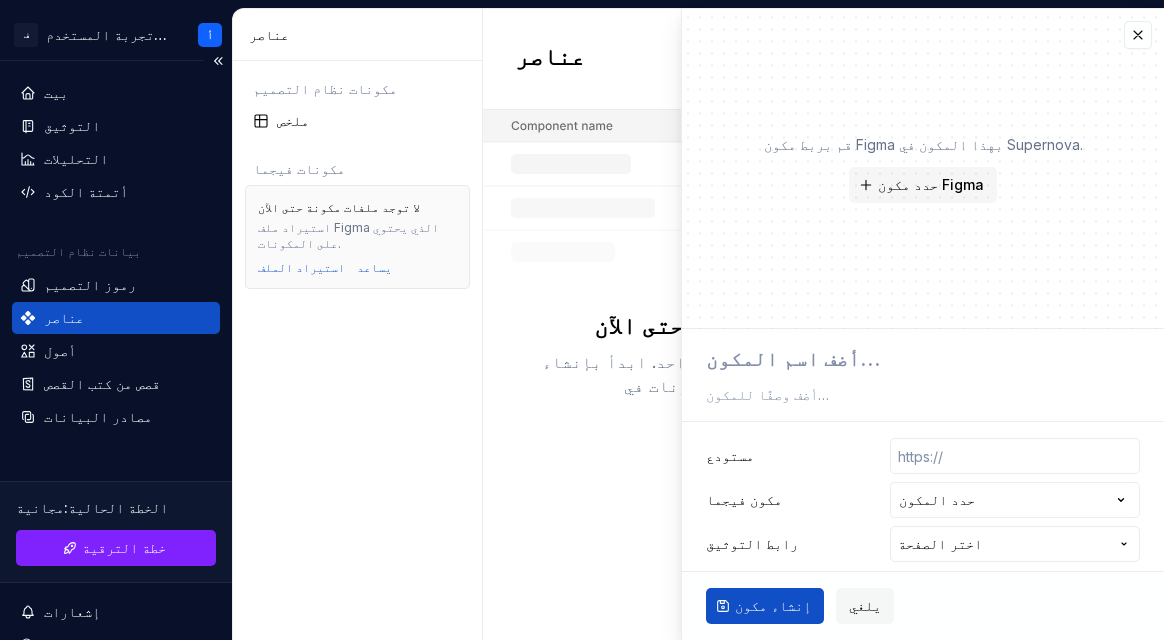 click on "بيانات نظام التصميم رموز التصميم عناصر أصول قصص من كتب القصص مصادر البيانات" at bounding box center [116, 338] 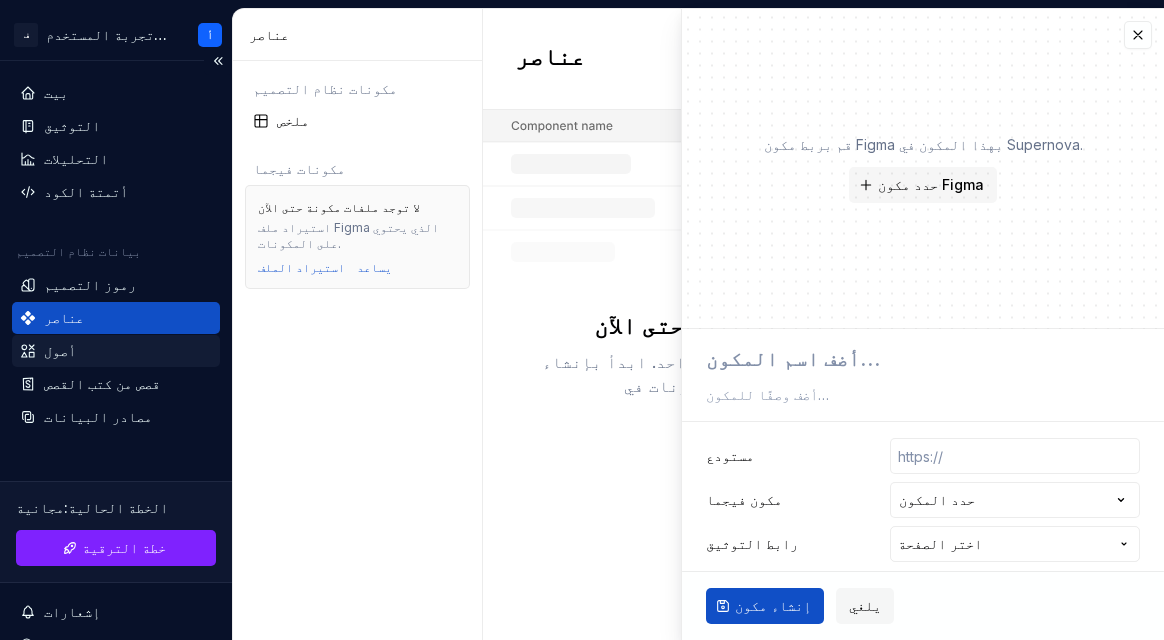click on "أصول" at bounding box center (60, 350) 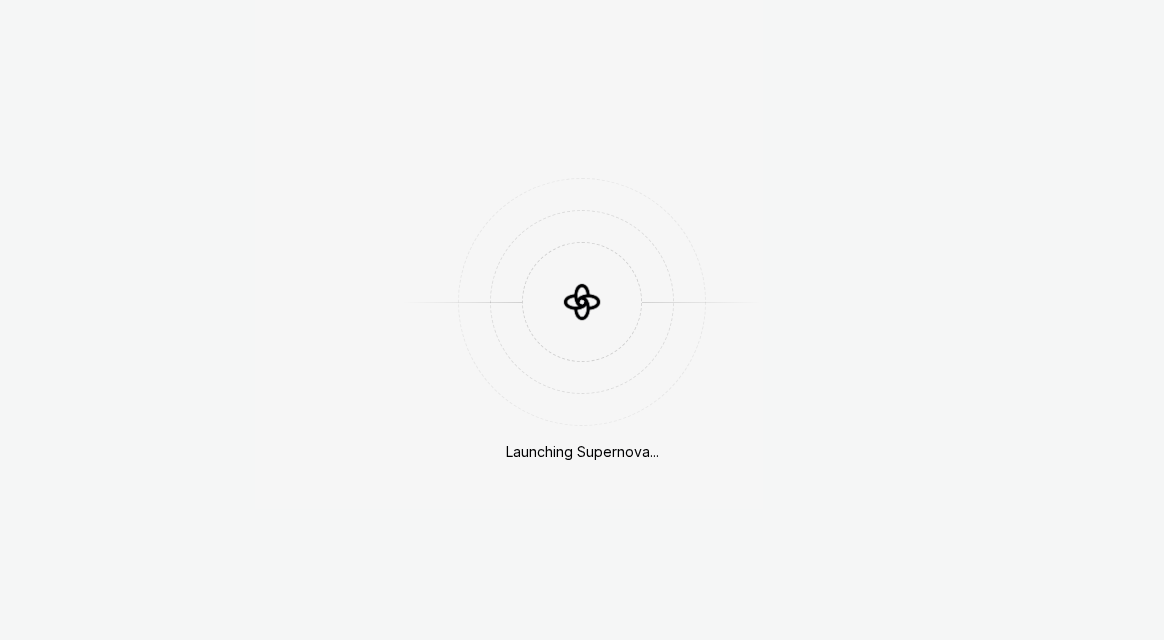 scroll, scrollTop: 0, scrollLeft: 0, axis: both 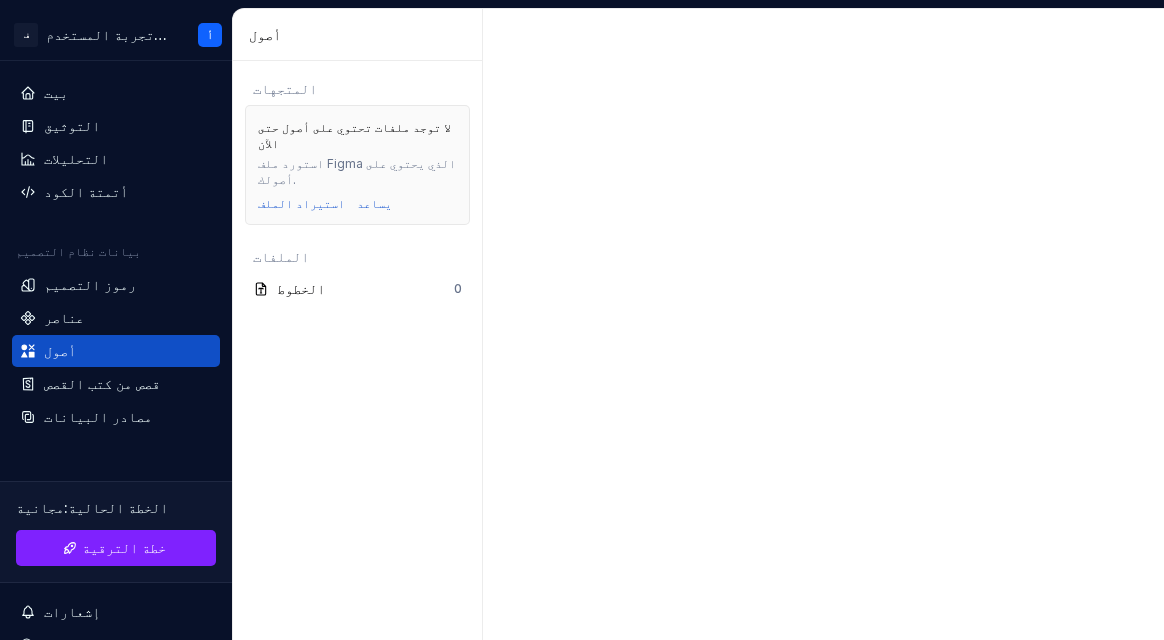 click at bounding box center (823, 324) 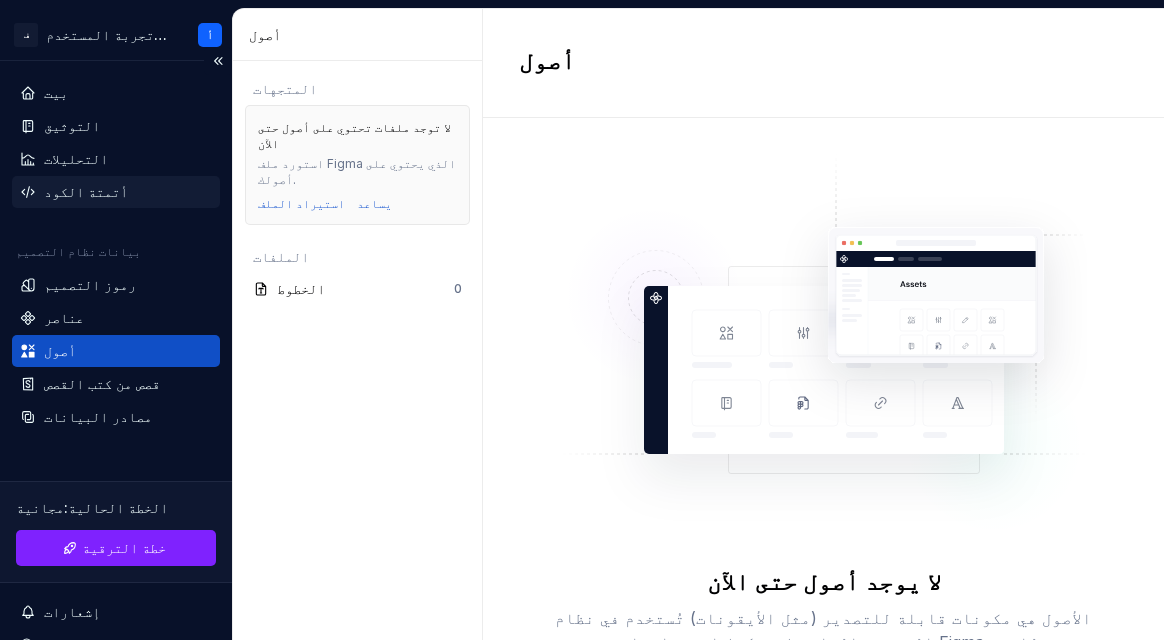 click on "أتمتة الكود" at bounding box center [86, 191] 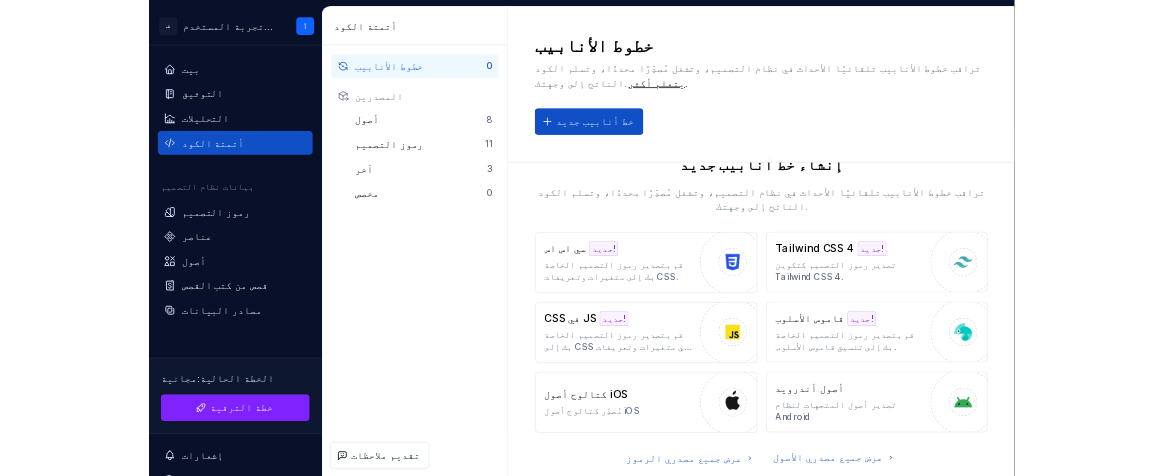 scroll, scrollTop: 52, scrollLeft: 0, axis: vertical 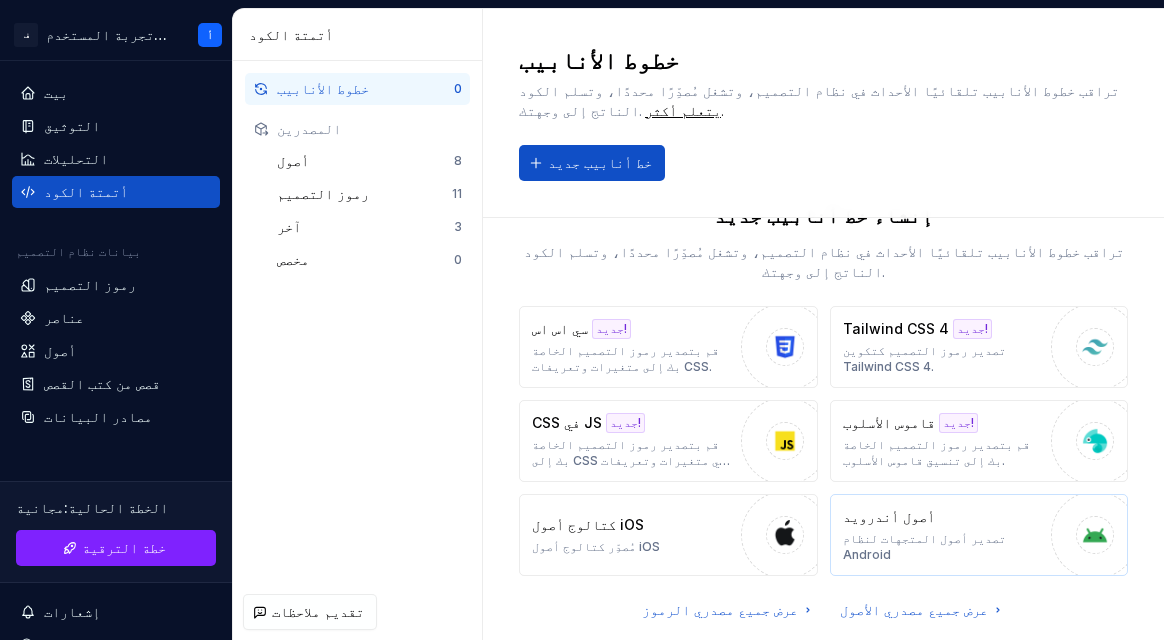 click on "أصول أندرويد تصدير أصول المتجهات لنظام Android" at bounding box center [942, 535] 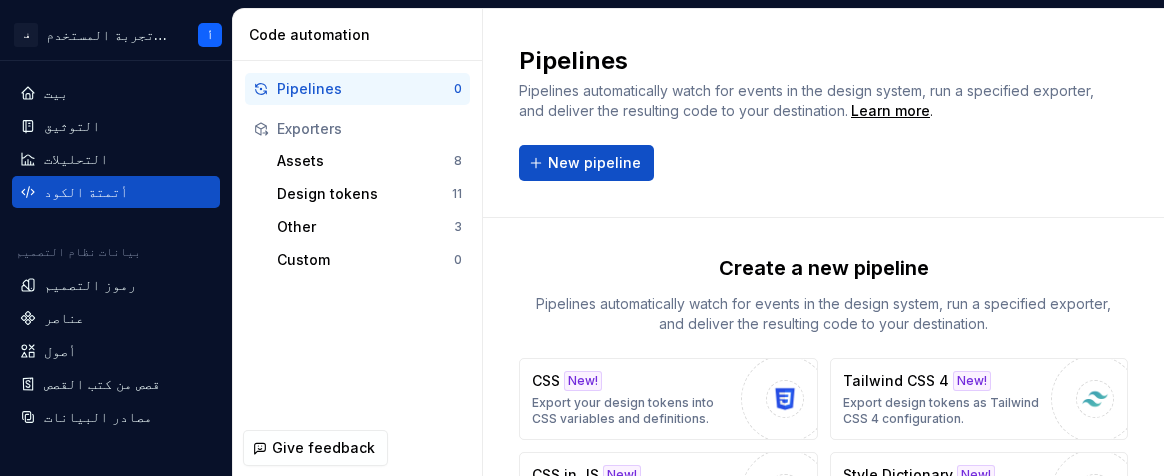scroll, scrollTop: 209, scrollLeft: 0, axis: vertical 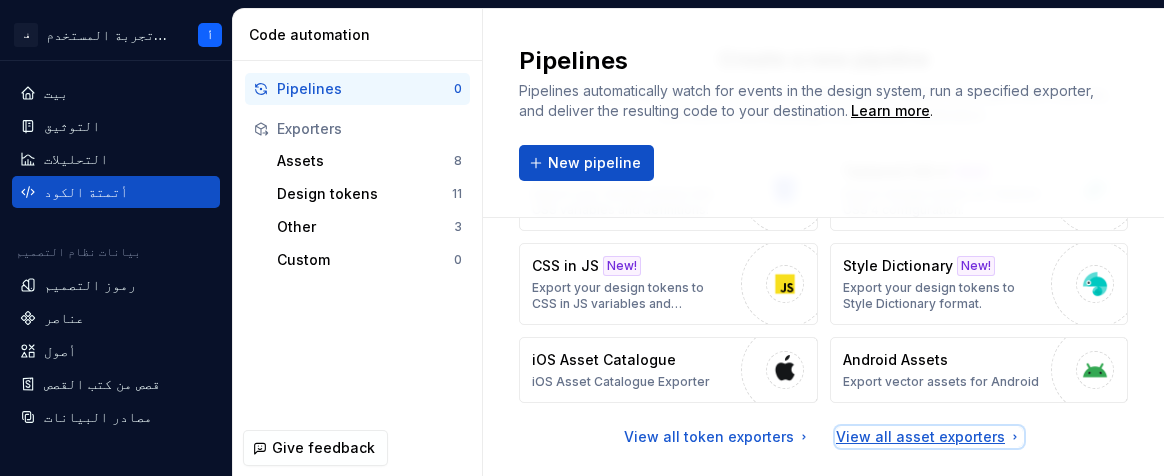 click on "View all asset exporters" at bounding box center (929, 437) 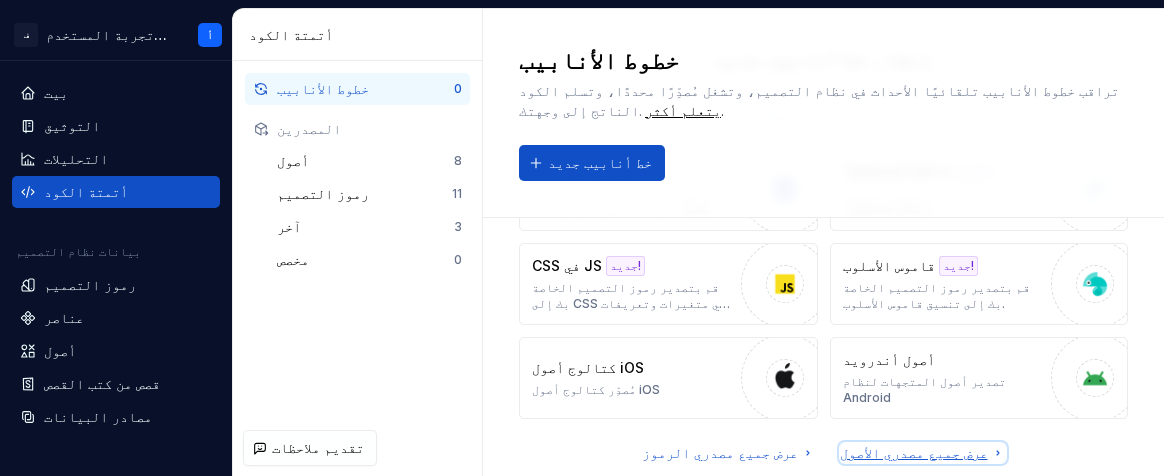 scroll, scrollTop: 189, scrollLeft: 0, axis: vertical 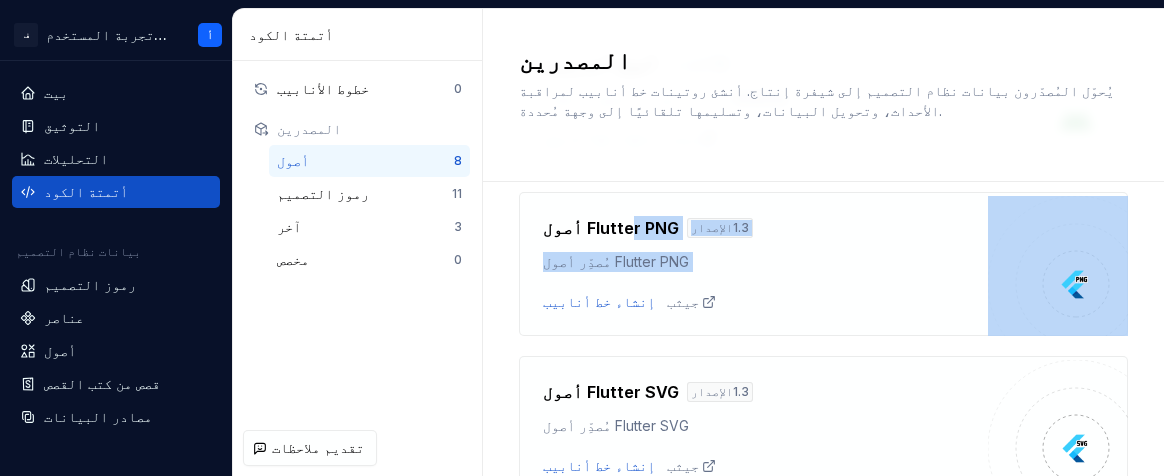 drag, startPoint x: 627, startPoint y: 232, endPoint x: 1081, endPoint y: 286, distance: 457.20016 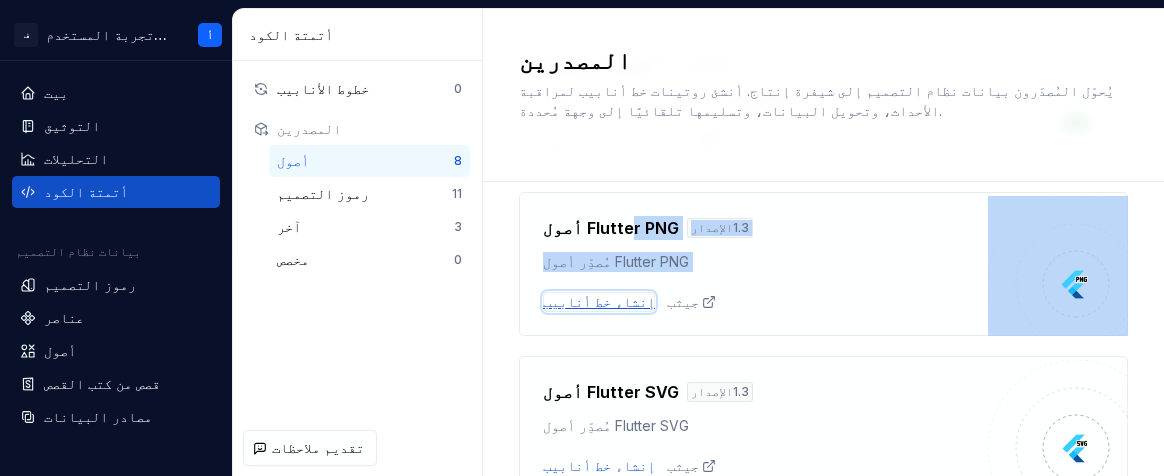 click on "إنشاء خط أنابيب" at bounding box center [599, 301] 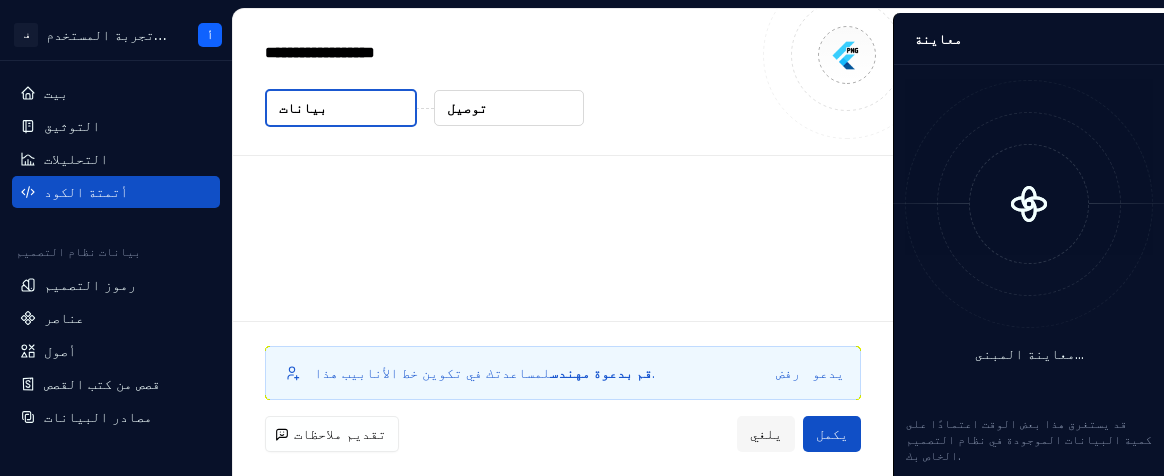 type on "*" 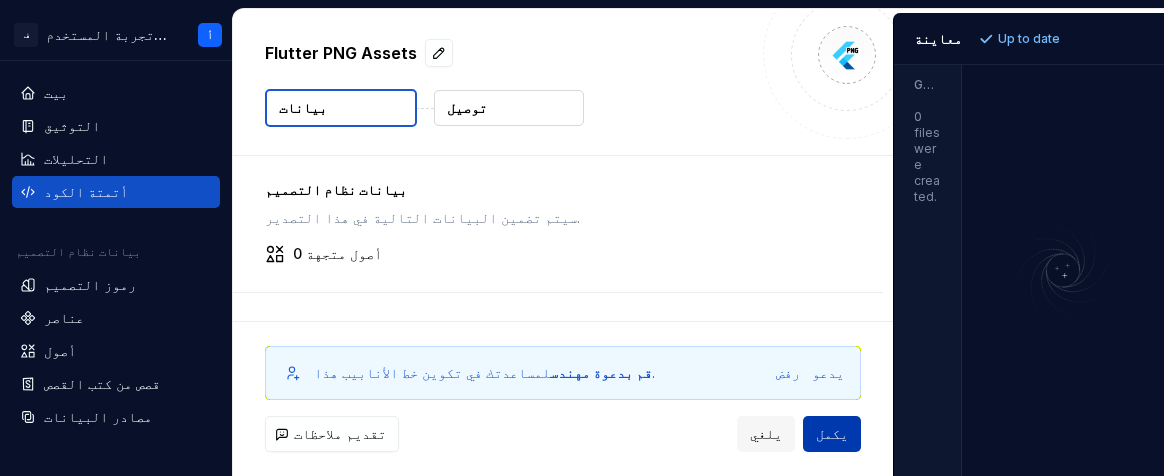 click on "يكمل" at bounding box center (832, 434) 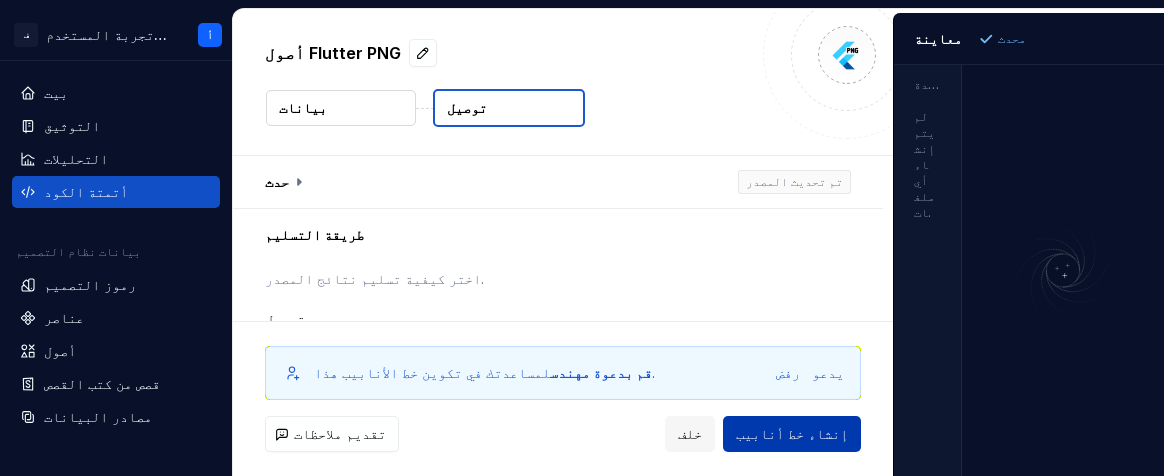 click on "إنشاء خط أنابيب" at bounding box center (792, 434) 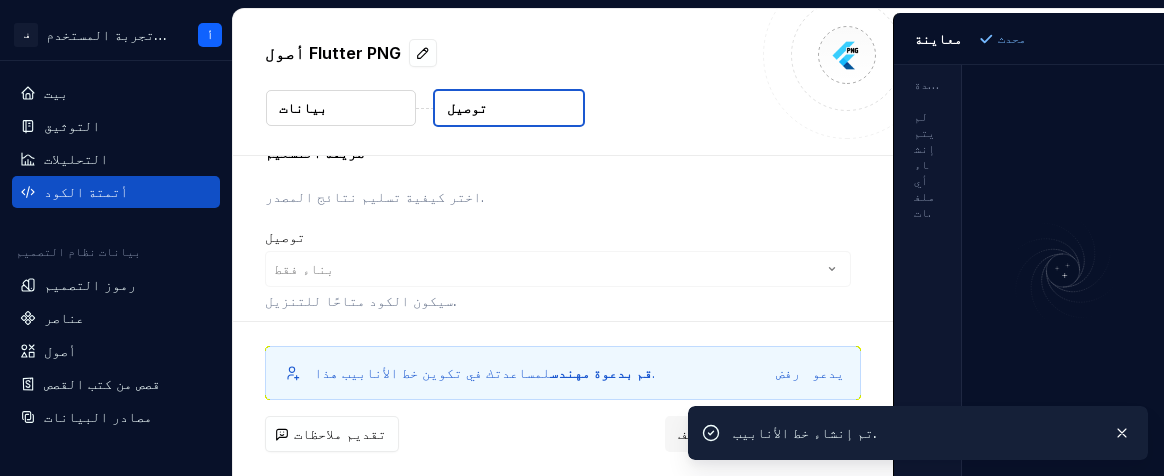 scroll, scrollTop: 93, scrollLeft: 0, axis: vertical 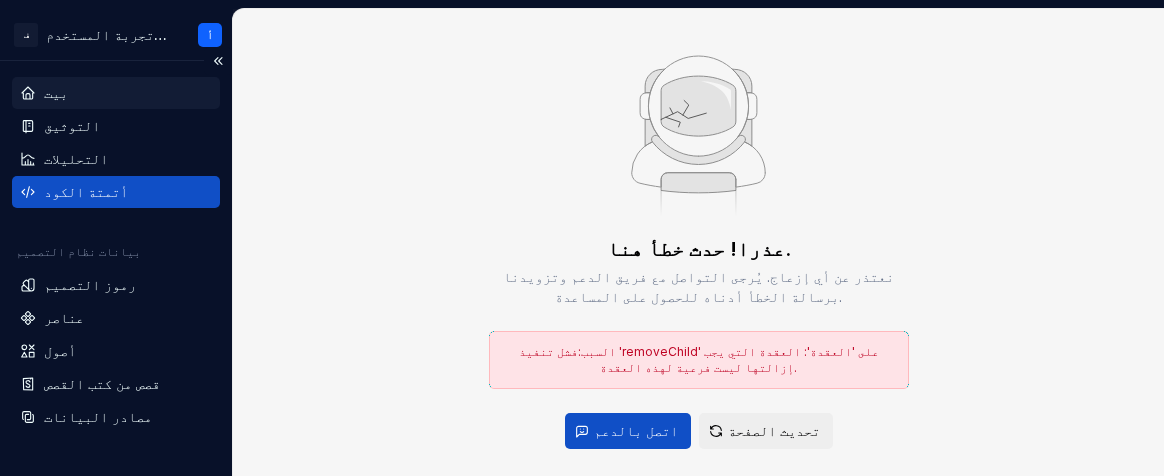 click on "بيت" at bounding box center [116, 93] 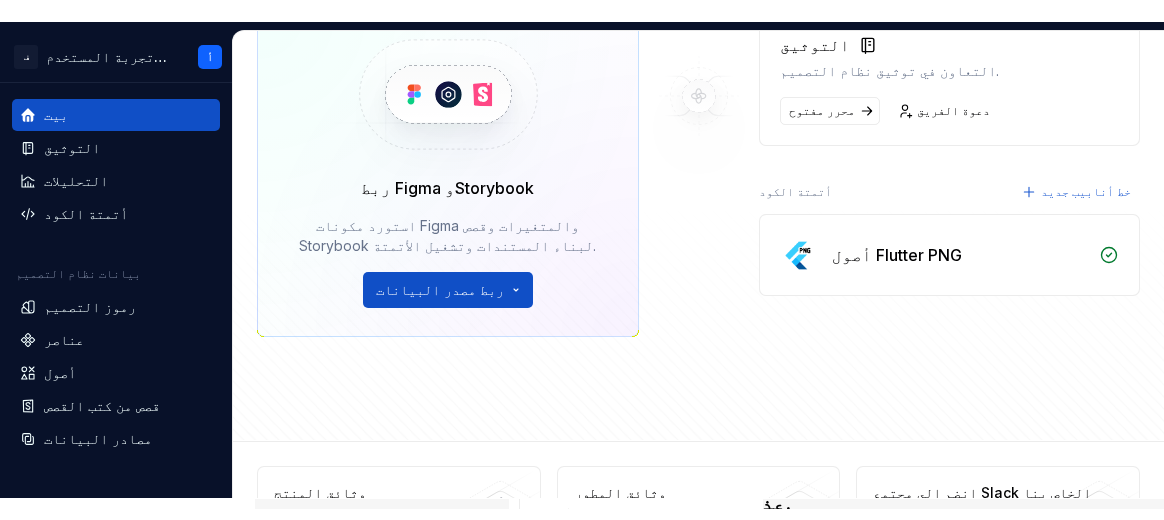 scroll, scrollTop: 254, scrollLeft: 0, axis: vertical 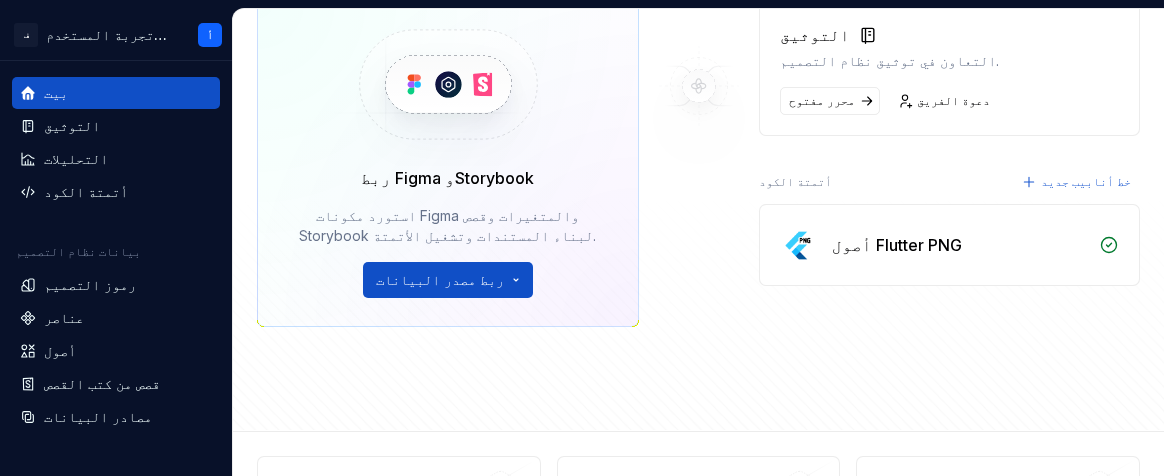 click on "أصول Flutter PNG" at bounding box center [897, 245] 